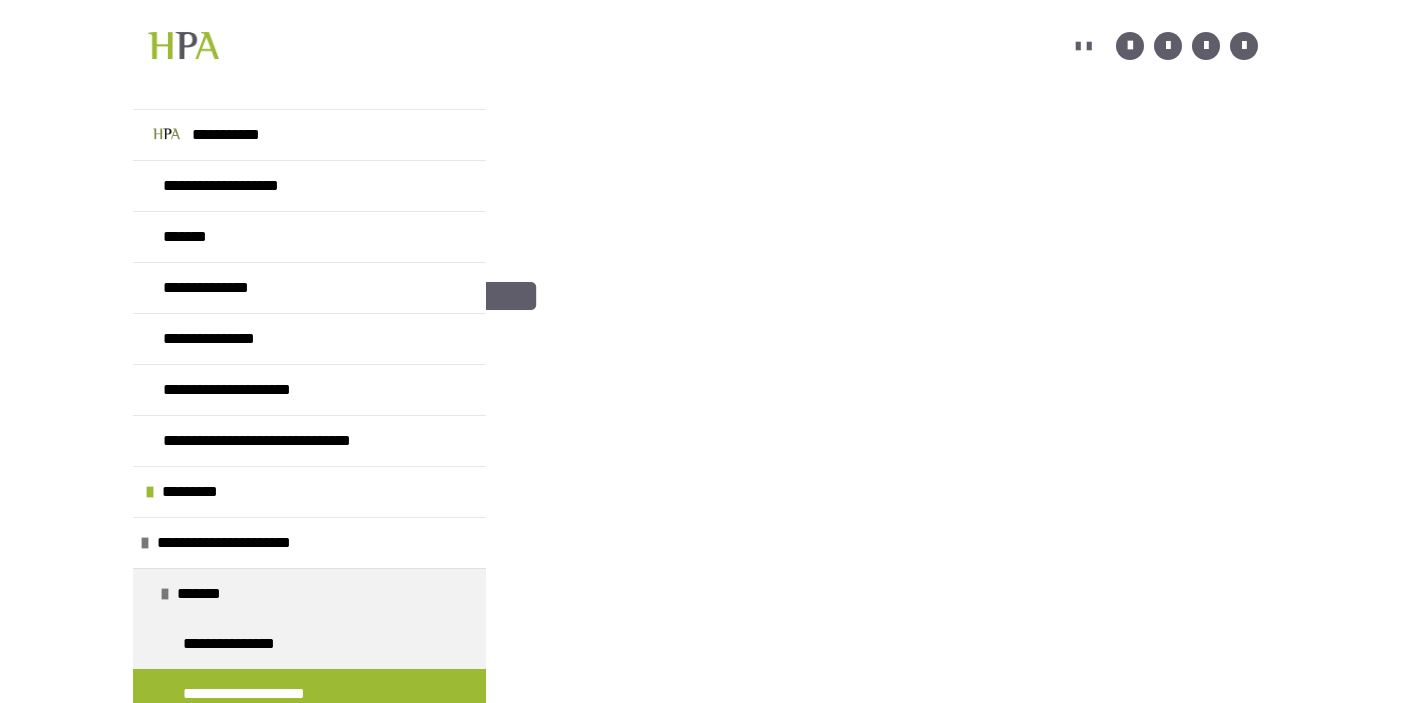 scroll, scrollTop: 843, scrollLeft: 0, axis: vertical 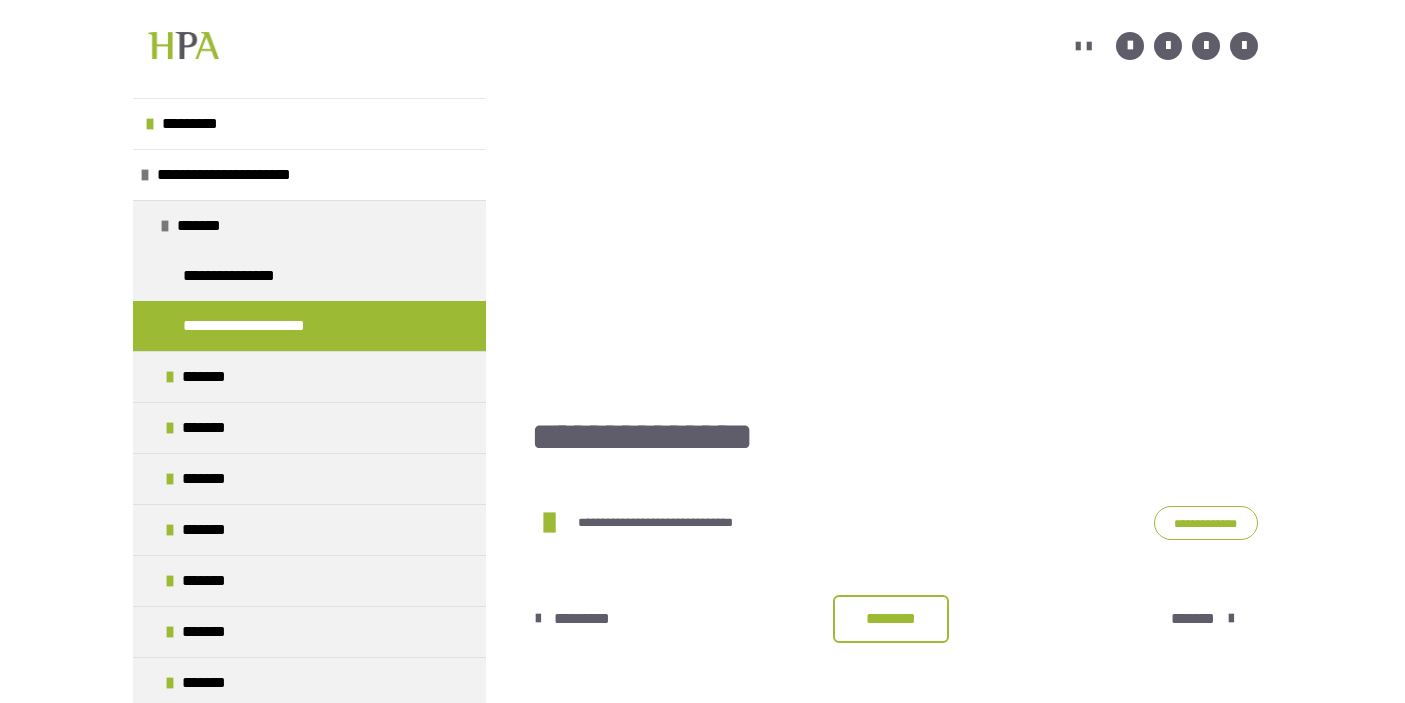 click on "**********" at bounding box center [1206, 523] 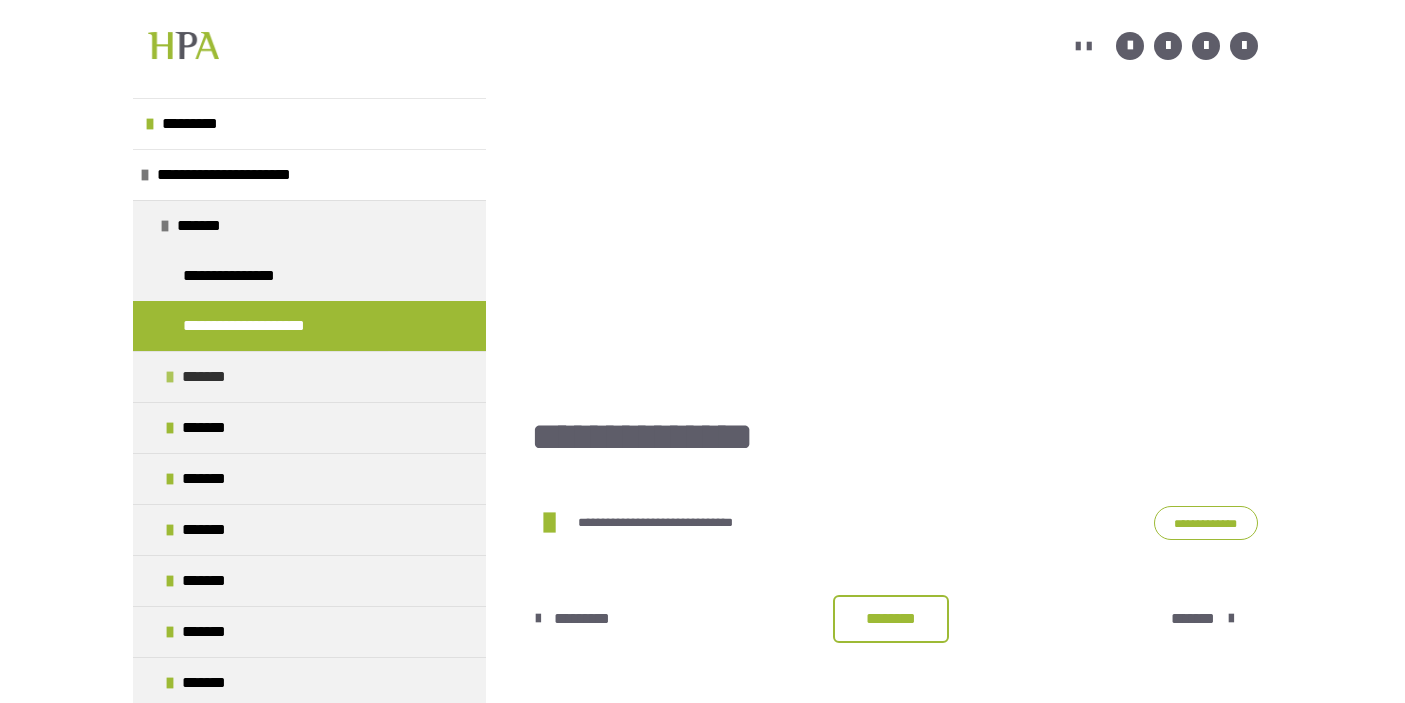 click on "*******" at bounding box center (210, 377) 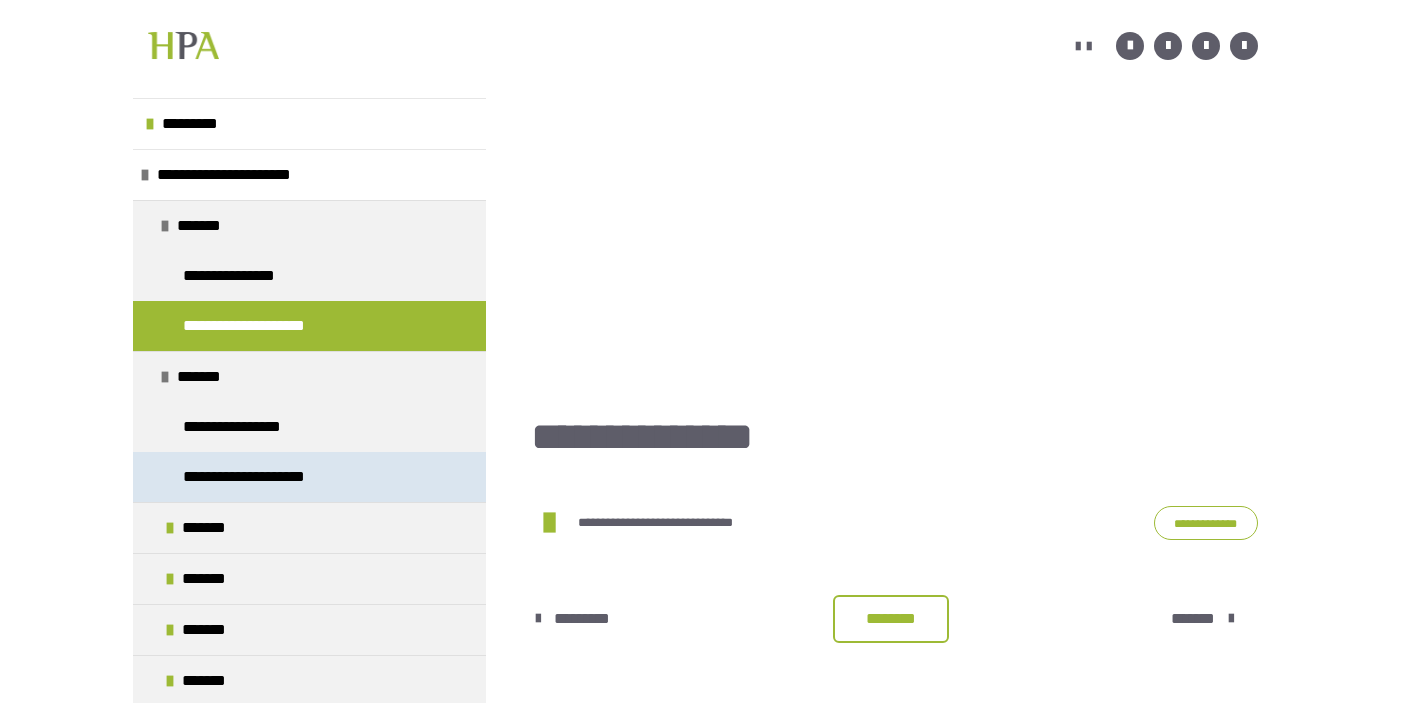 click on "**********" at bounding box center (265, 477) 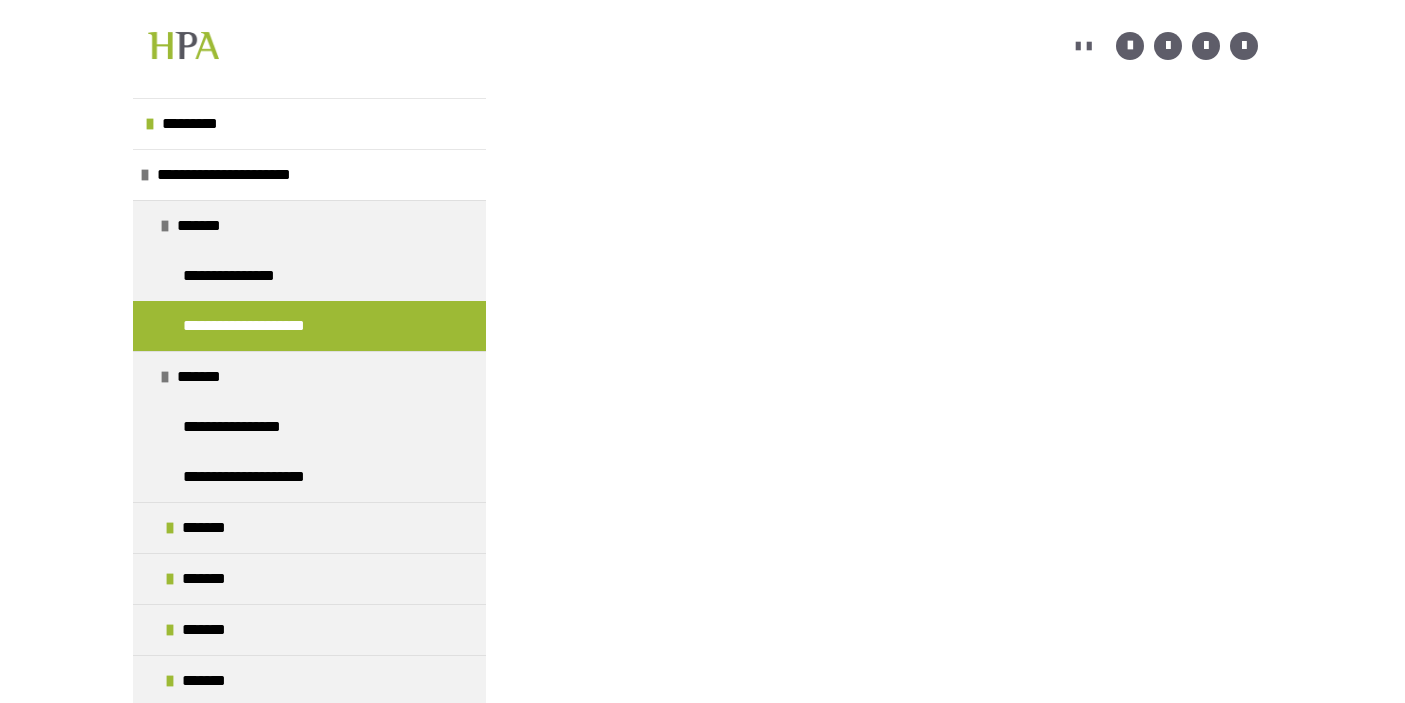 scroll, scrollTop: 91, scrollLeft: 0, axis: vertical 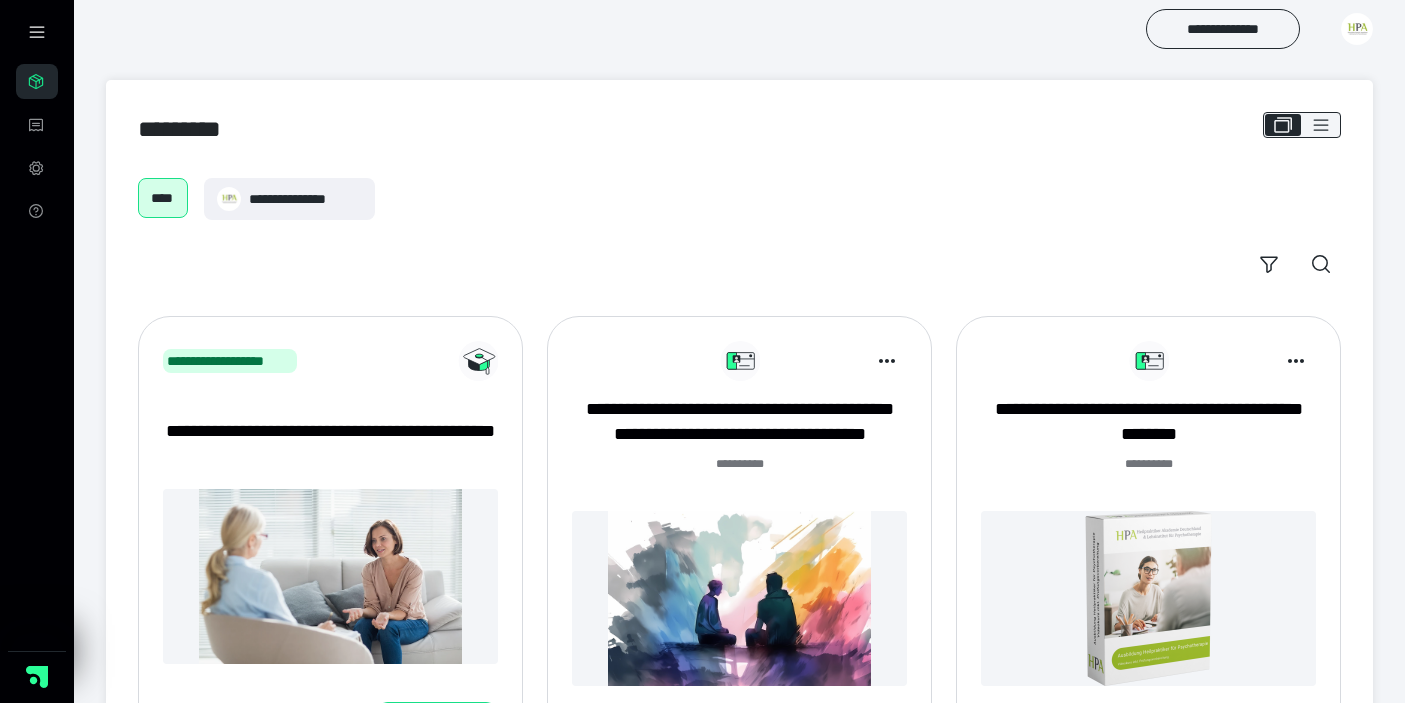 click on "**********" at bounding box center (330, 444) 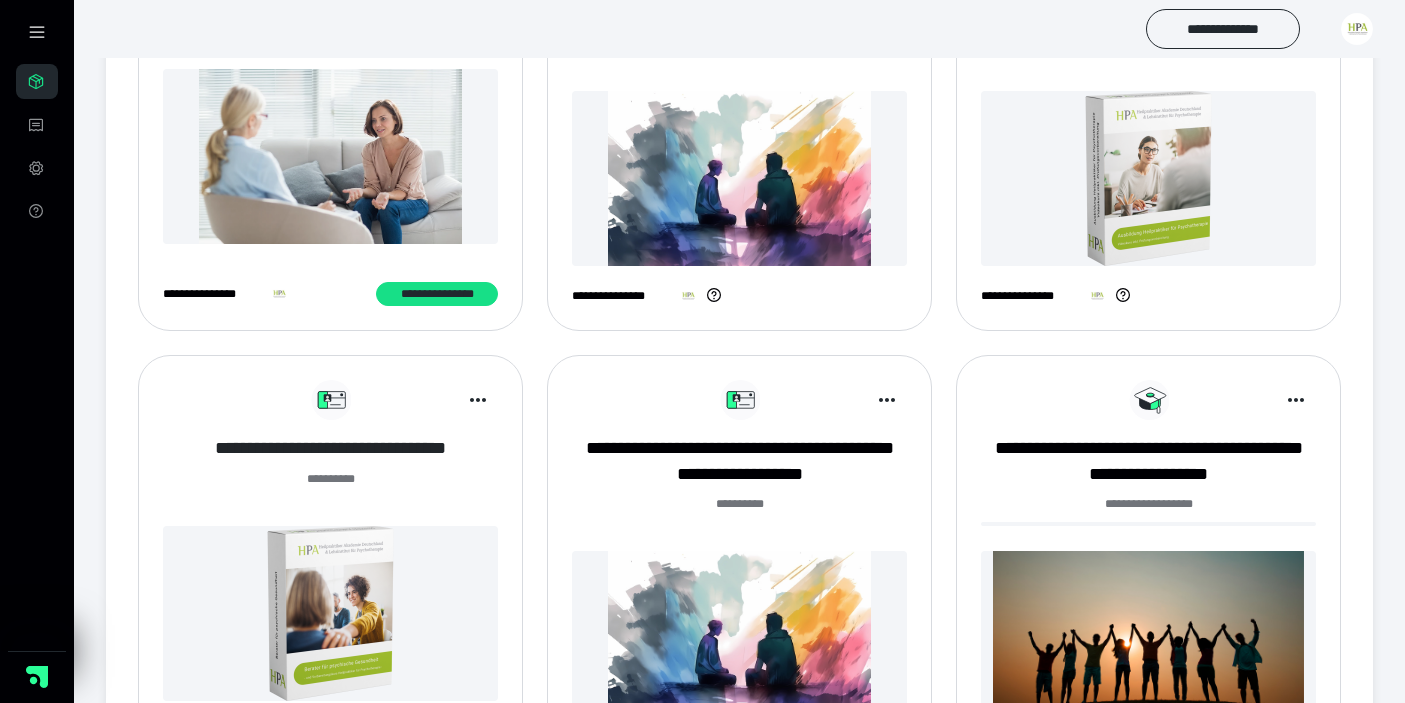 scroll, scrollTop: 430, scrollLeft: 0, axis: vertical 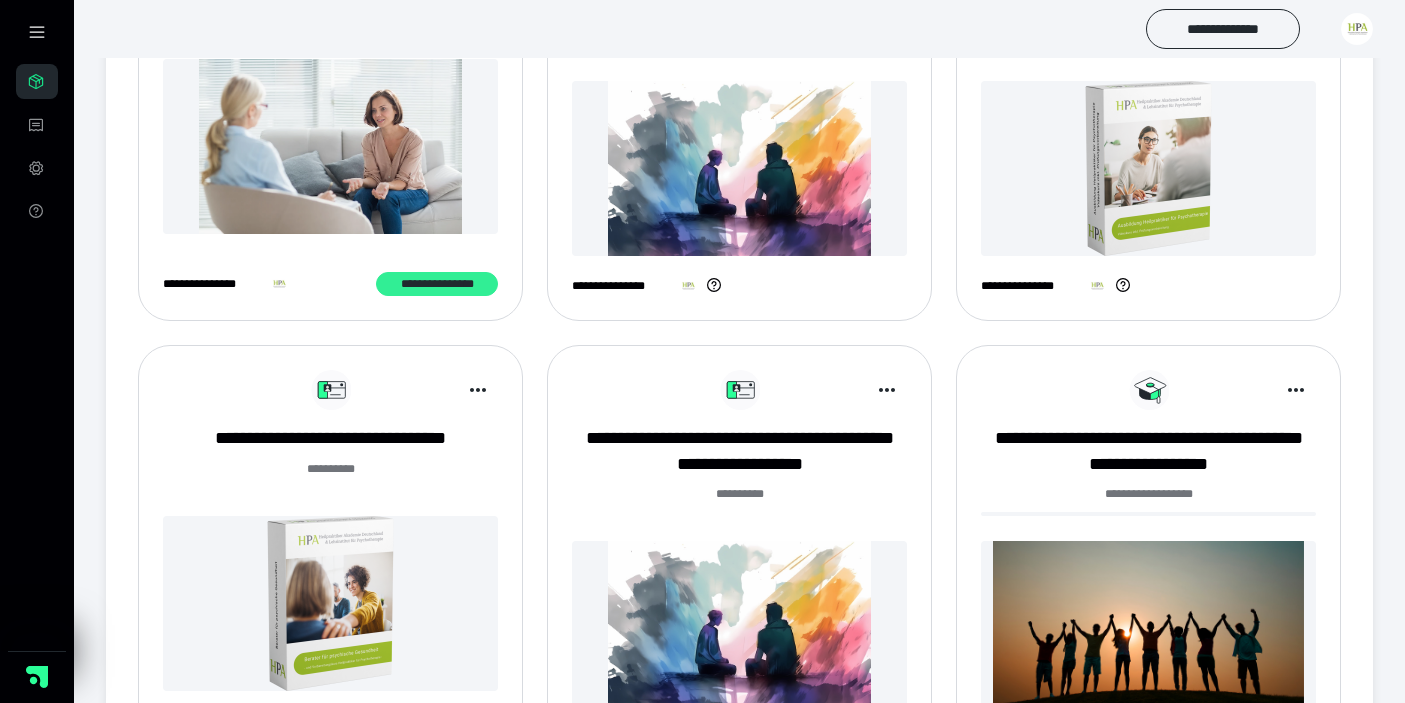 click on "**********" at bounding box center [437, 284] 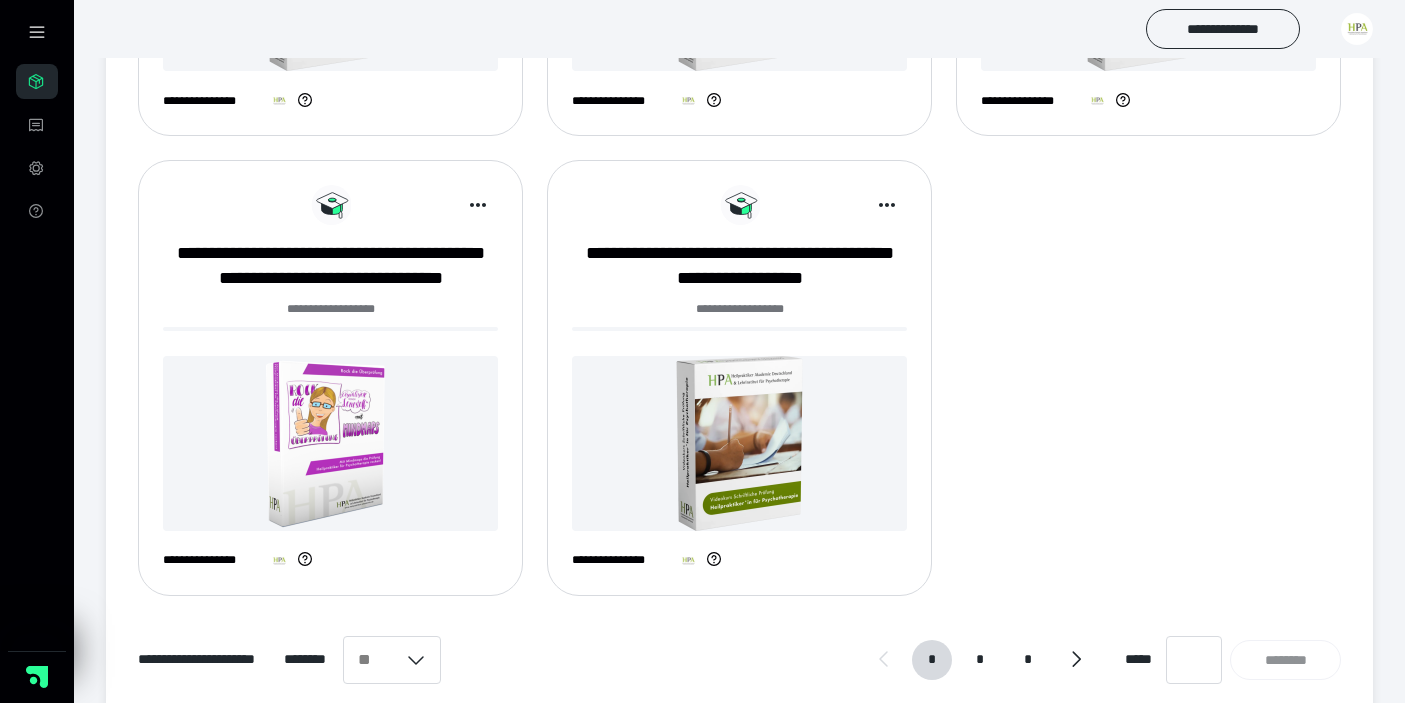 scroll, scrollTop: 1570, scrollLeft: 0, axis: vertical 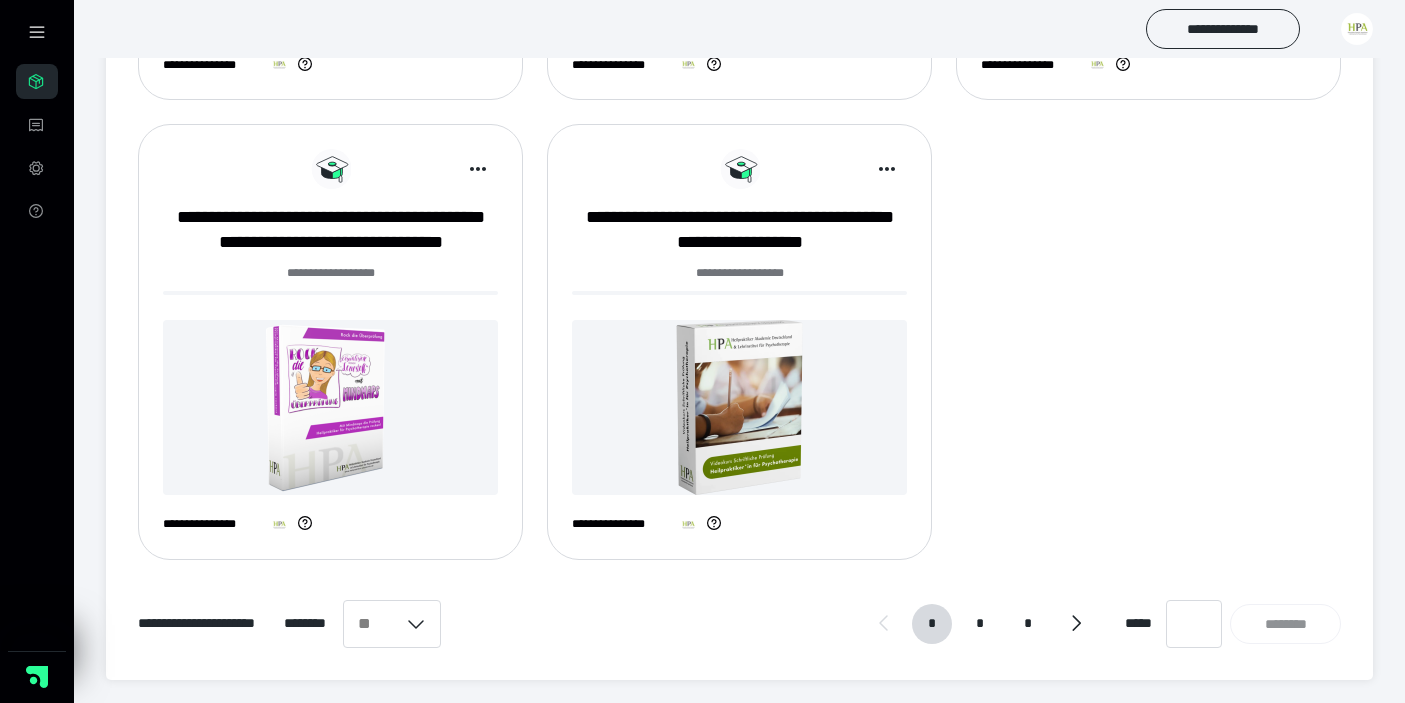 click at bounding box center (1357, 29) 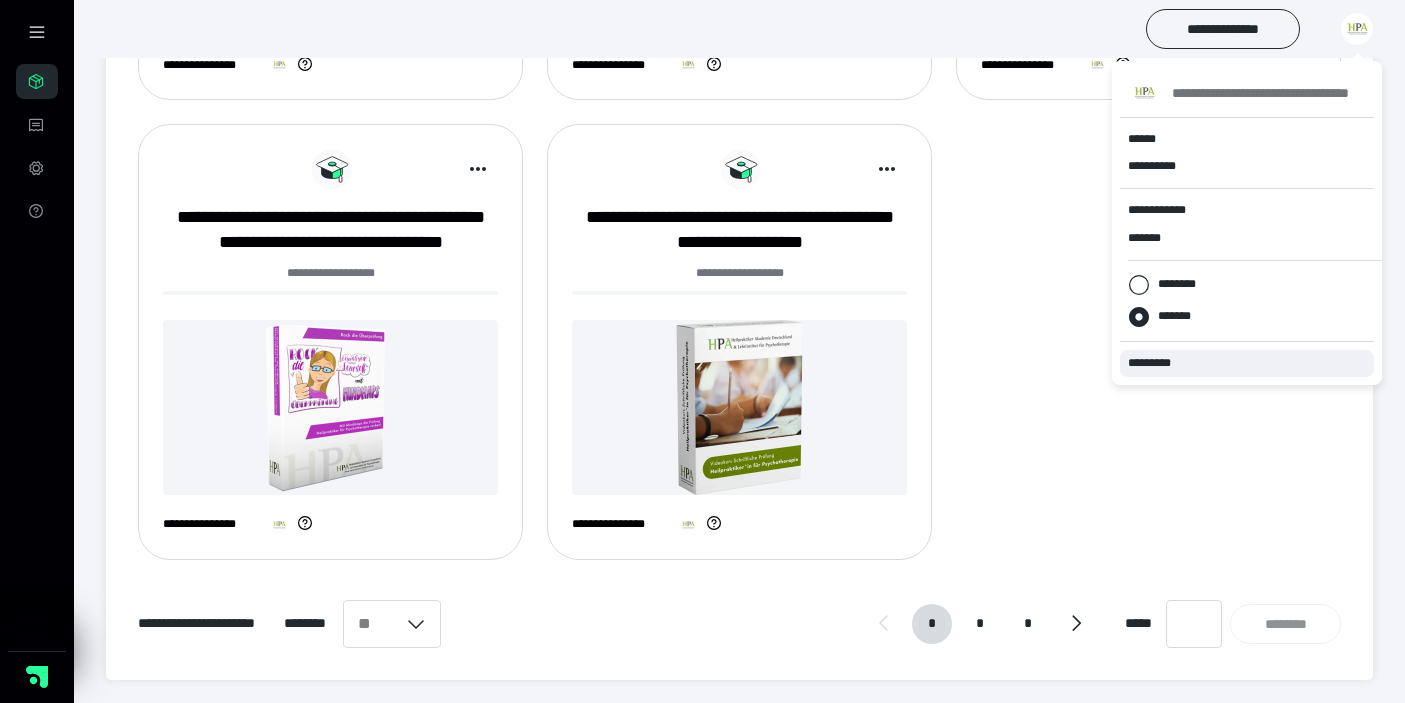 click on "*********" at bounding box center (1247, 363) 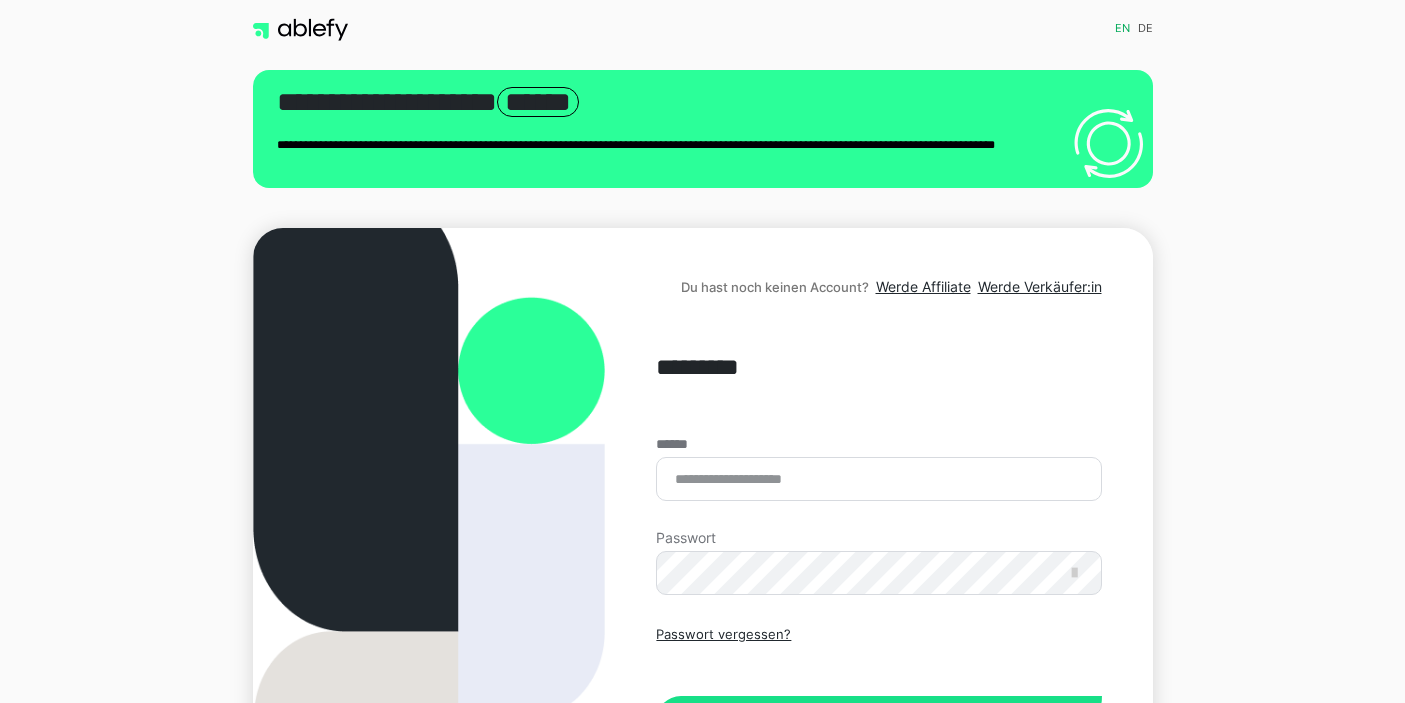 scroll, scrollTop: 0, scrollLeft: 0, axis: both 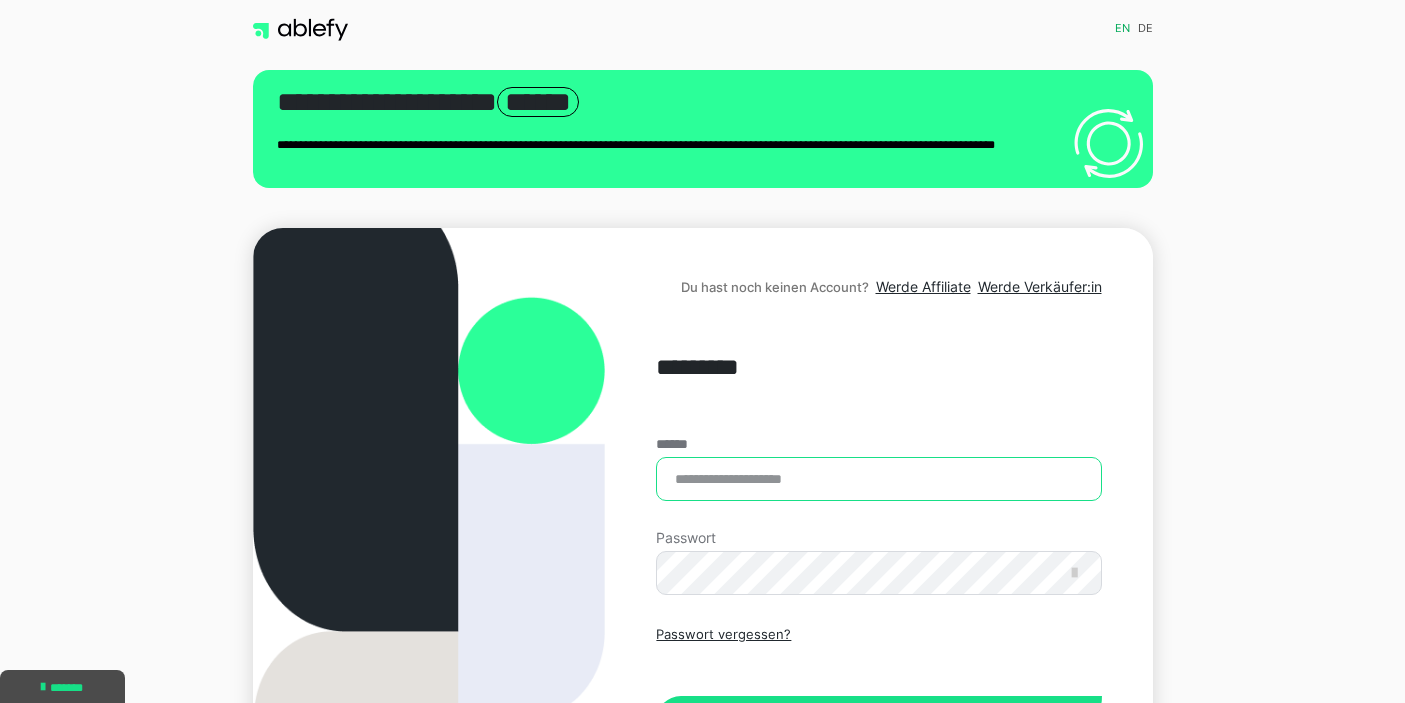 click on "******" at bounding box center [878, 479] 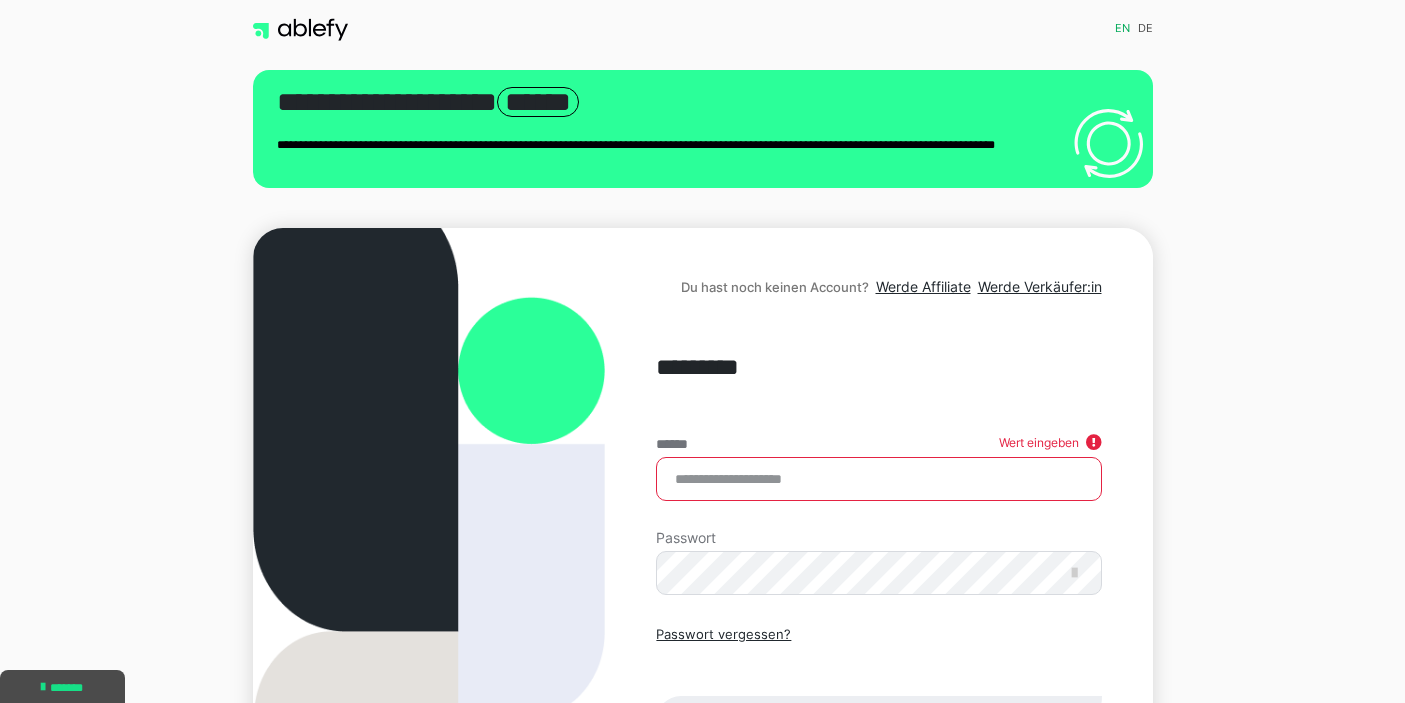 type on "**********" 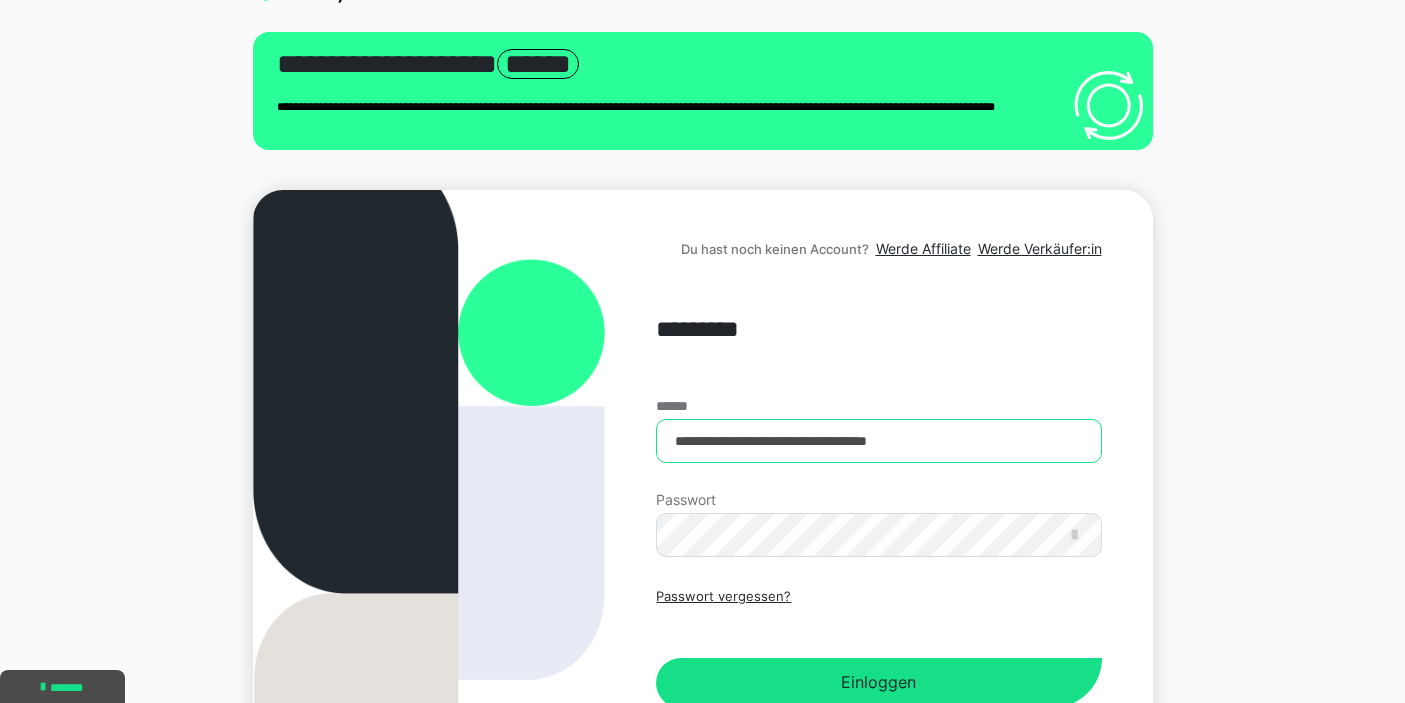 scroll, scrollTop: 214, scrollLeft: 0, axis: vertical 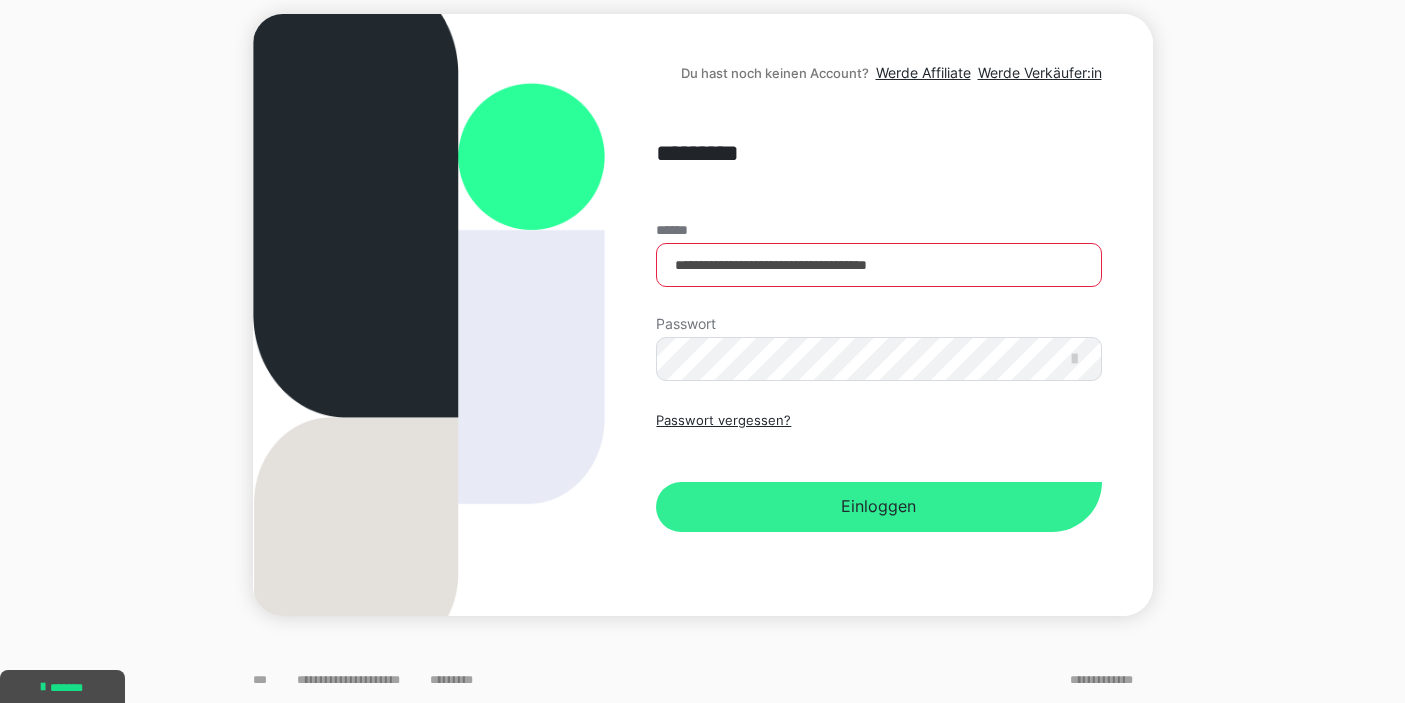 click on "Einloggen" at bounding box center [878, 507] 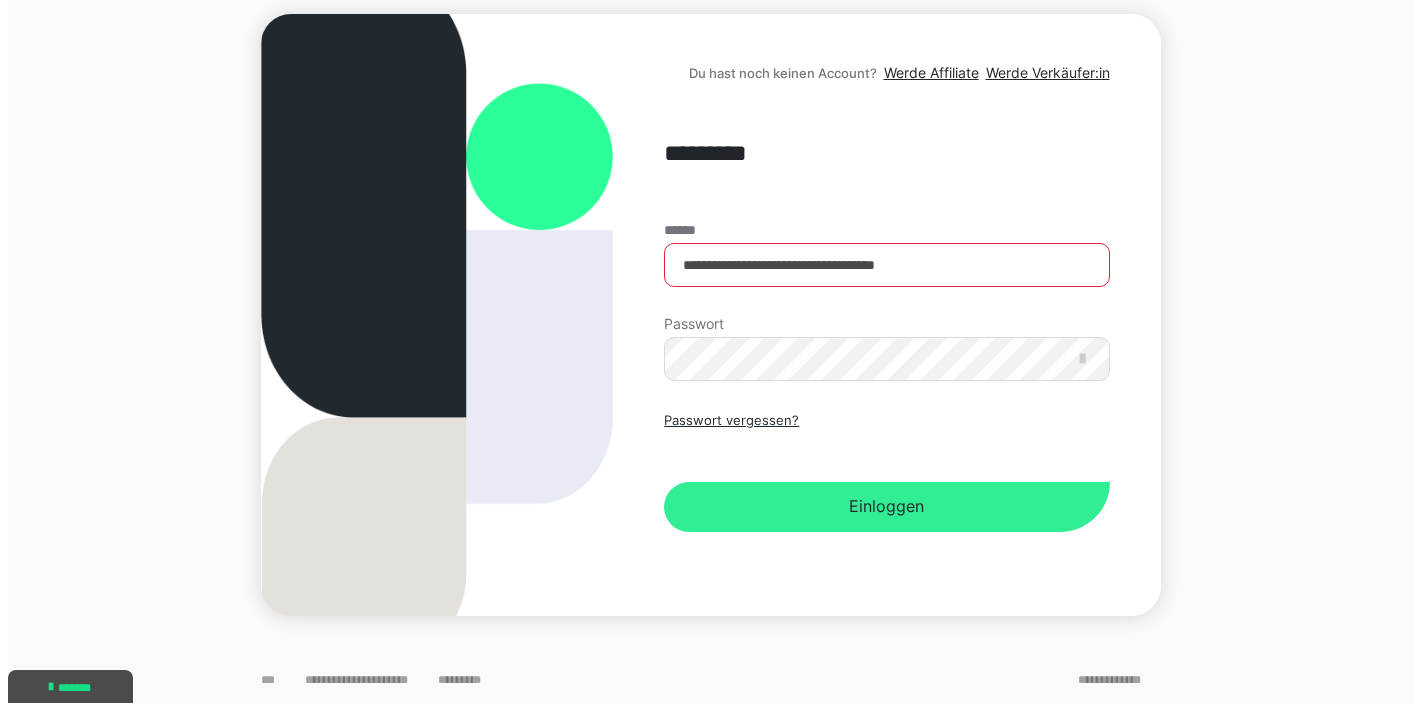 scroll, scrollTop: 0, scrollLeft: 0, axis: both 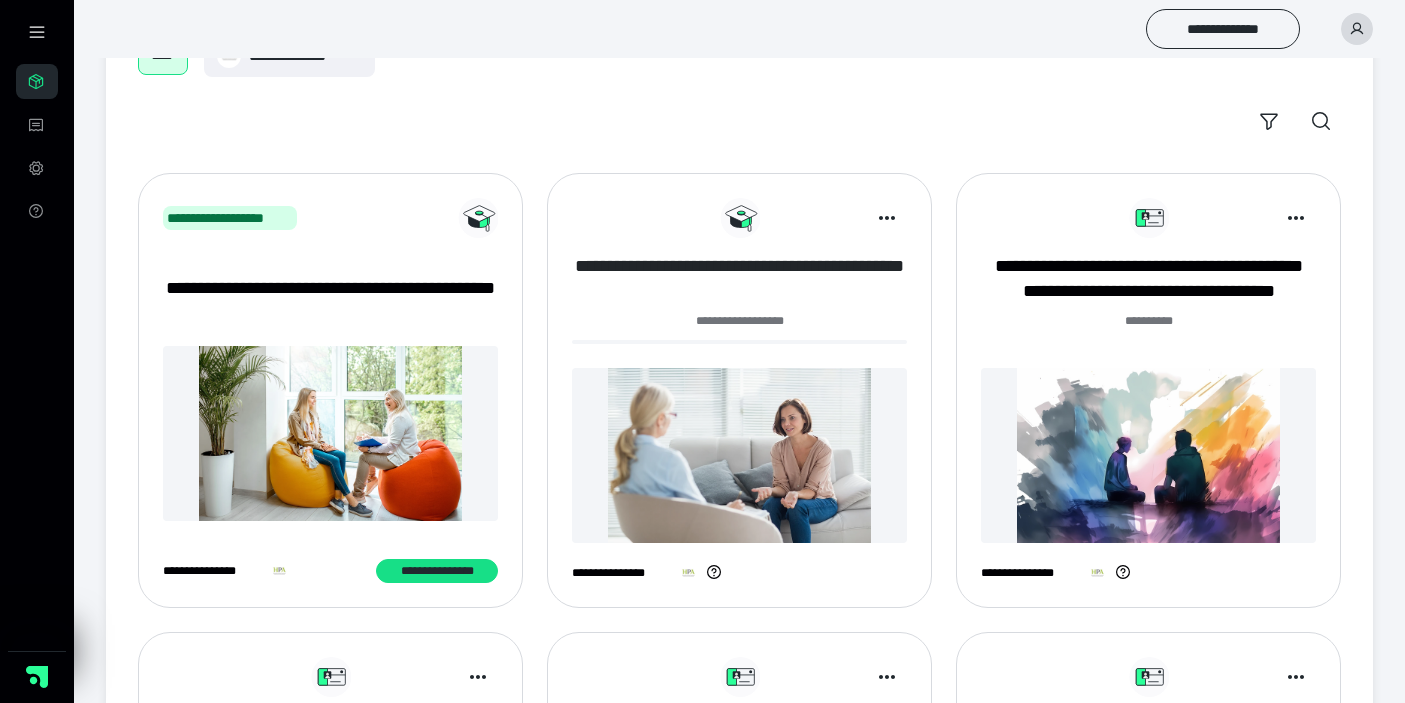 click on "**********" at bounding box center (739, 279) 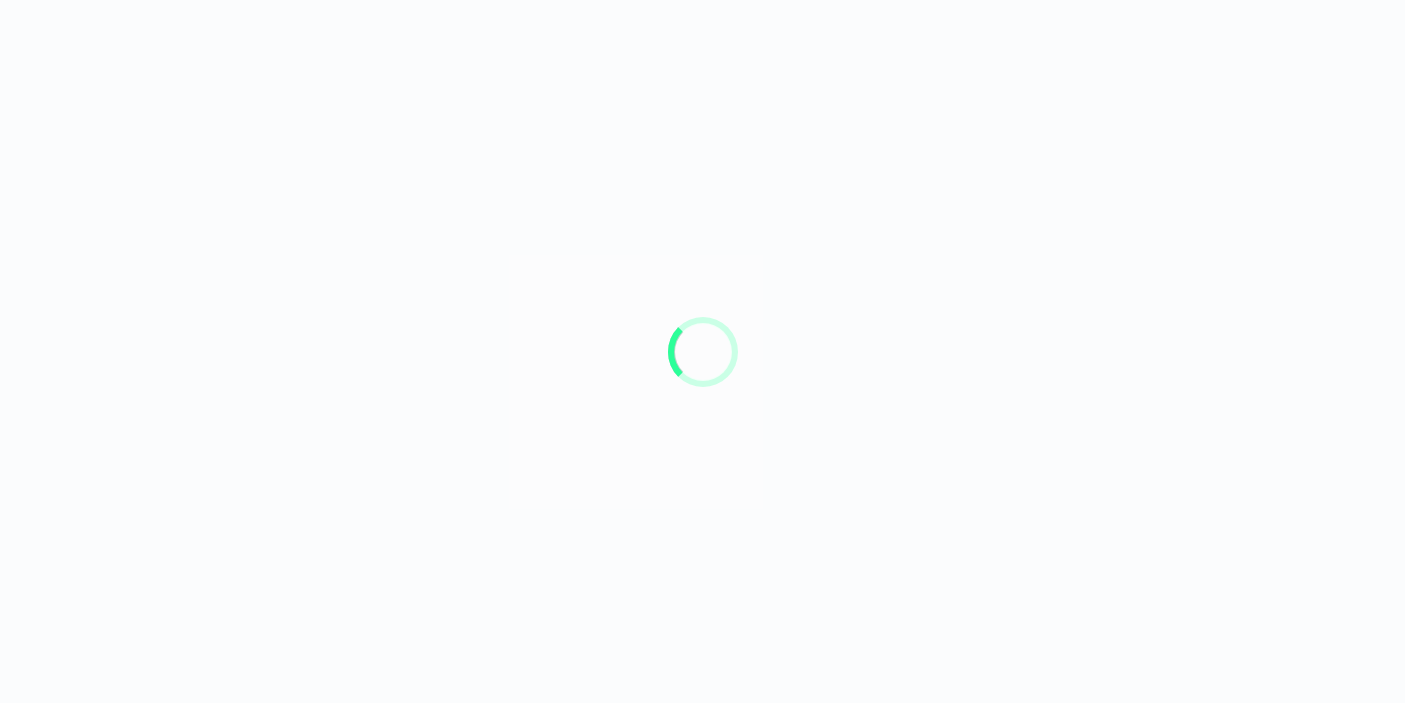scroll, scrollTop: 0, scrollLeft: 0, axis: both 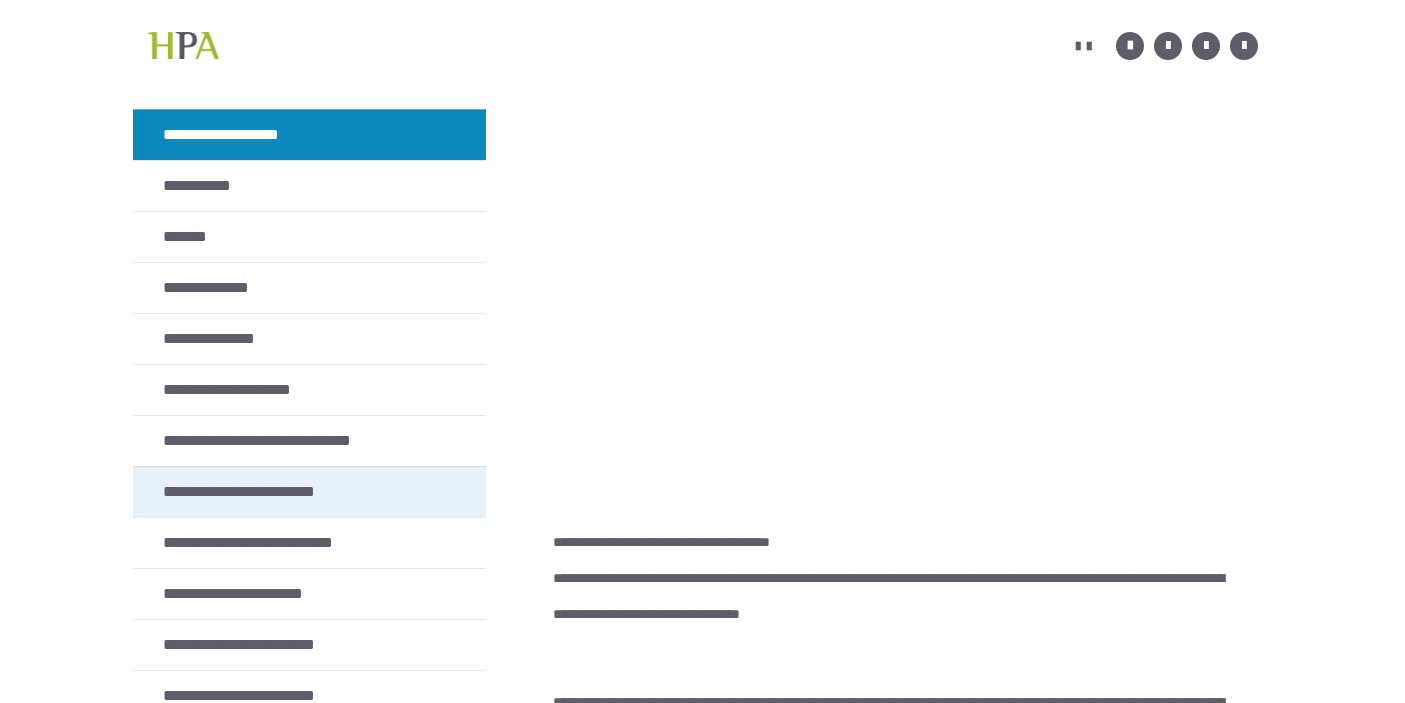 click on "**********" at bounding box center (262, 492) 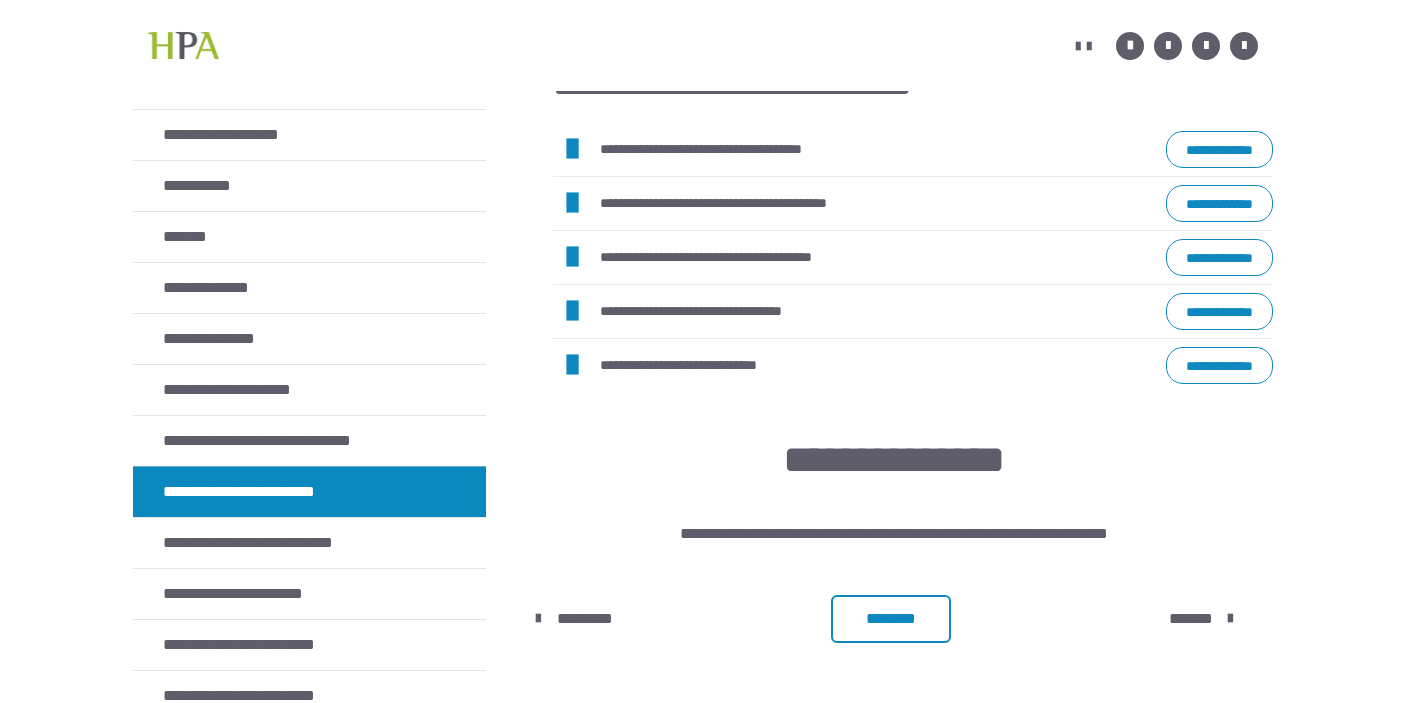scroll, scrollTop: 1167, scrollLeft: 0, axis: vertical 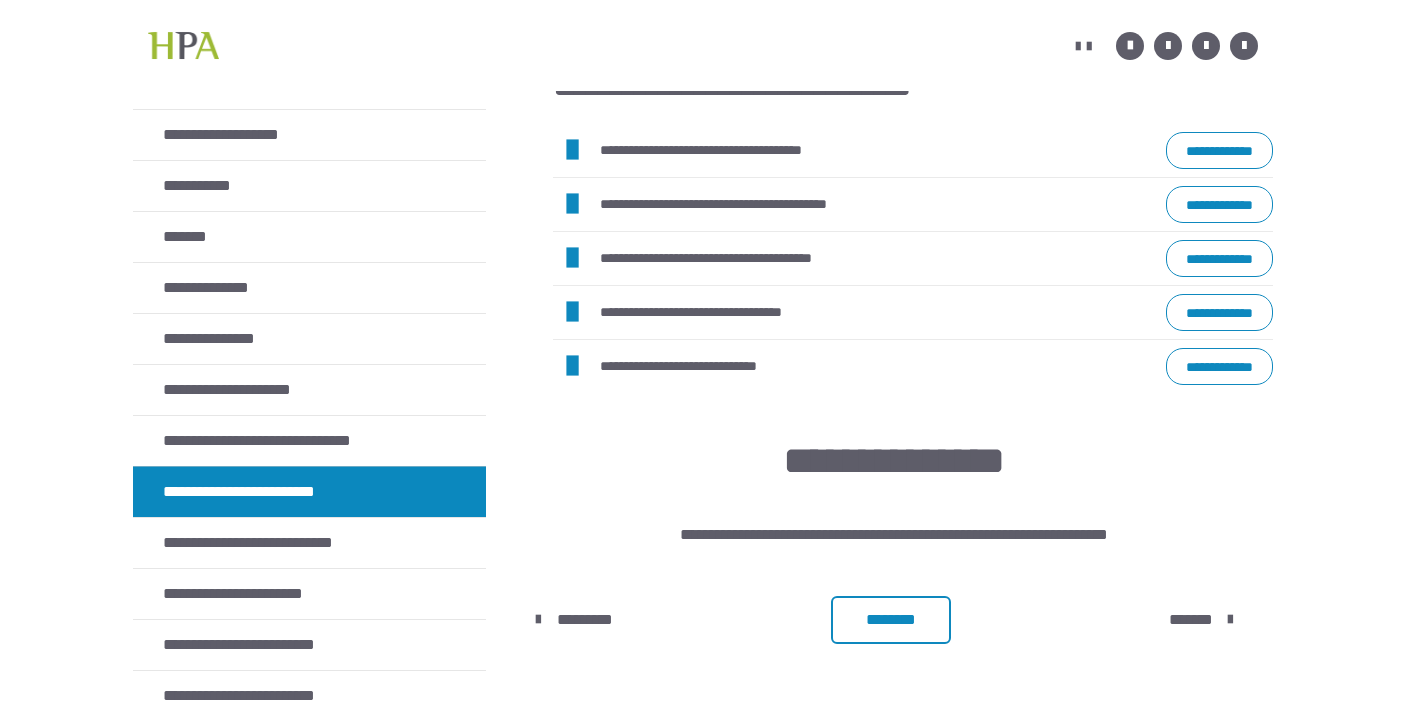 click on "**********" at bounding box center [1219, 204] 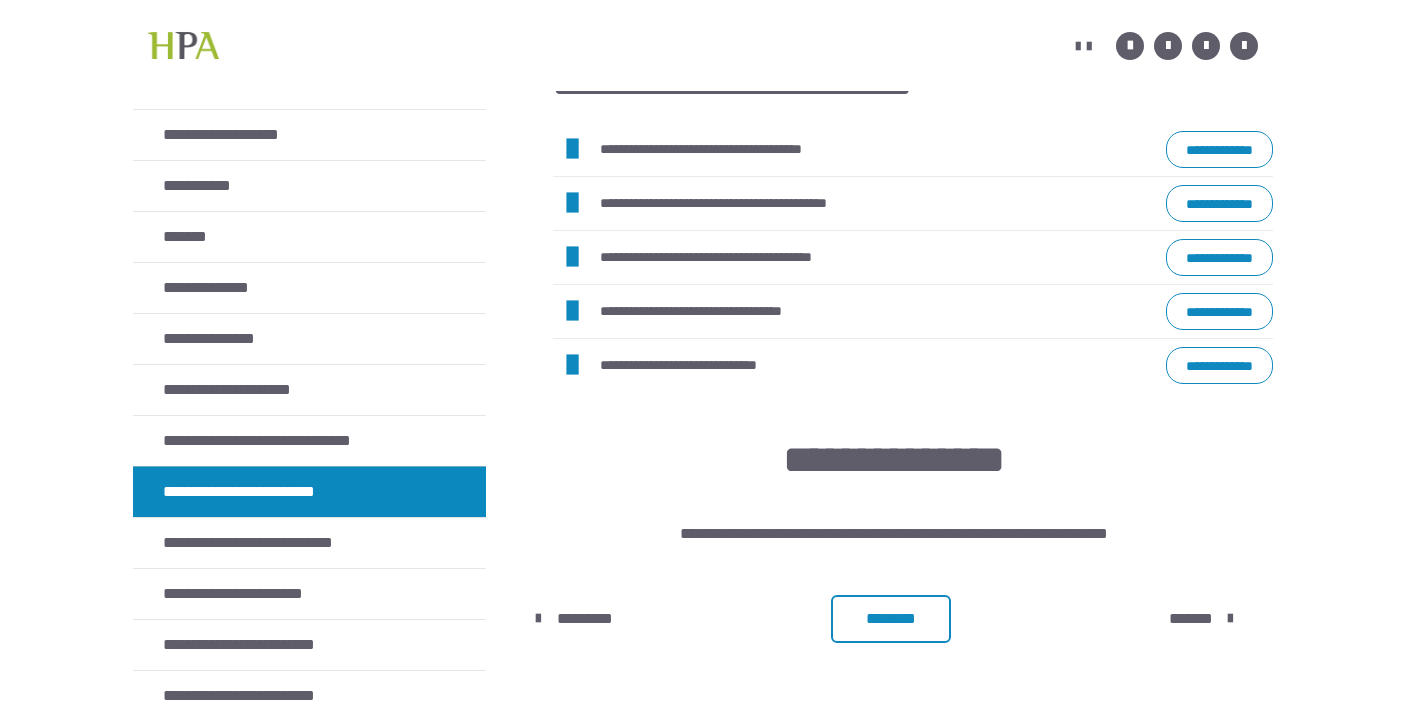 scroll, scrollTop: 1238, scrollLeft: 0, axis: vertical 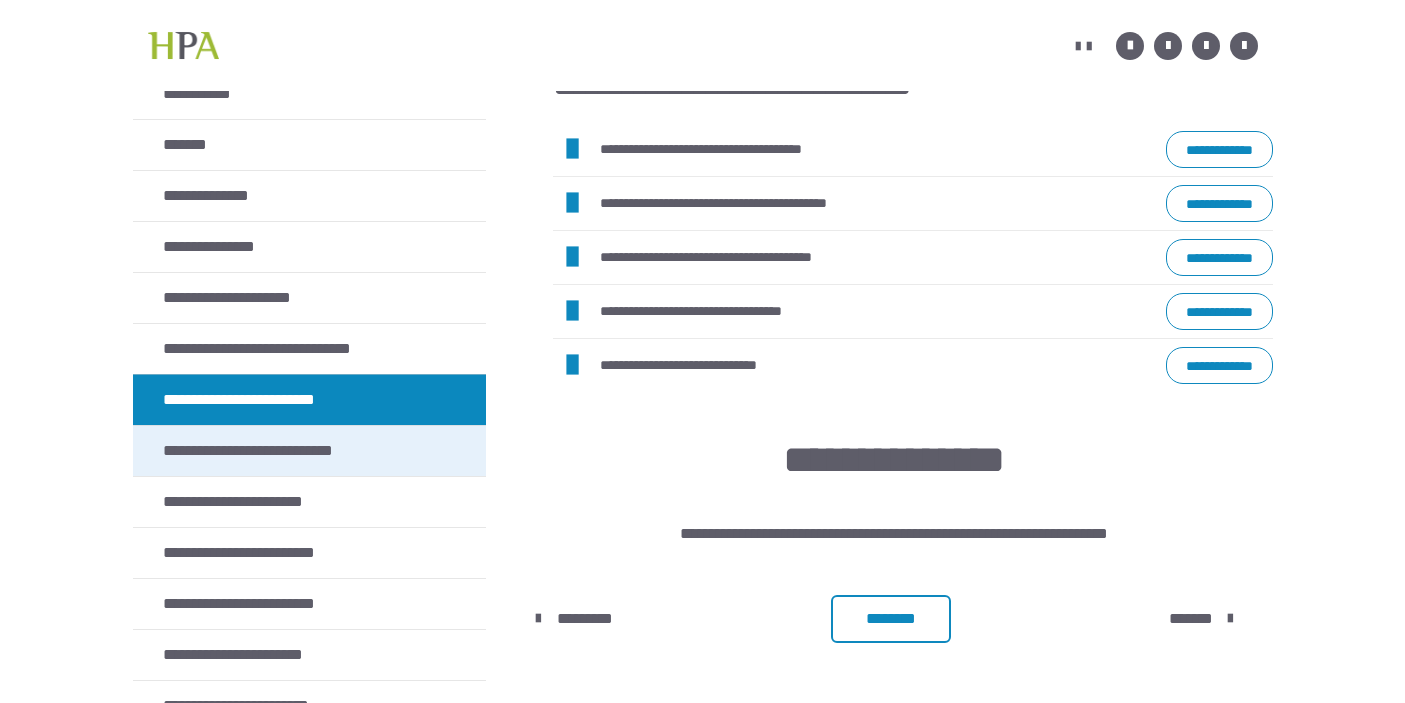 click on "**********" at bounding box center [278, 451] 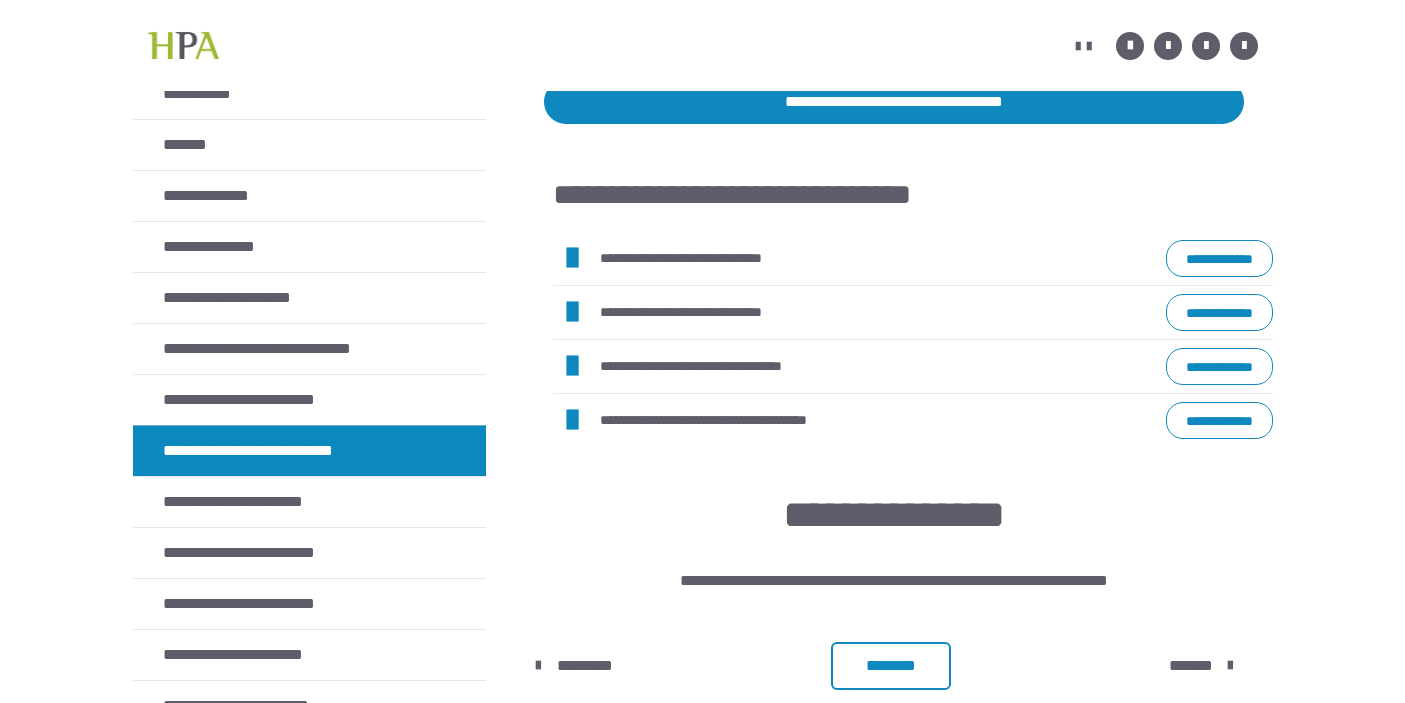 scroll, scrollTop: 1320, scrollLeft: 0, axis: vertical 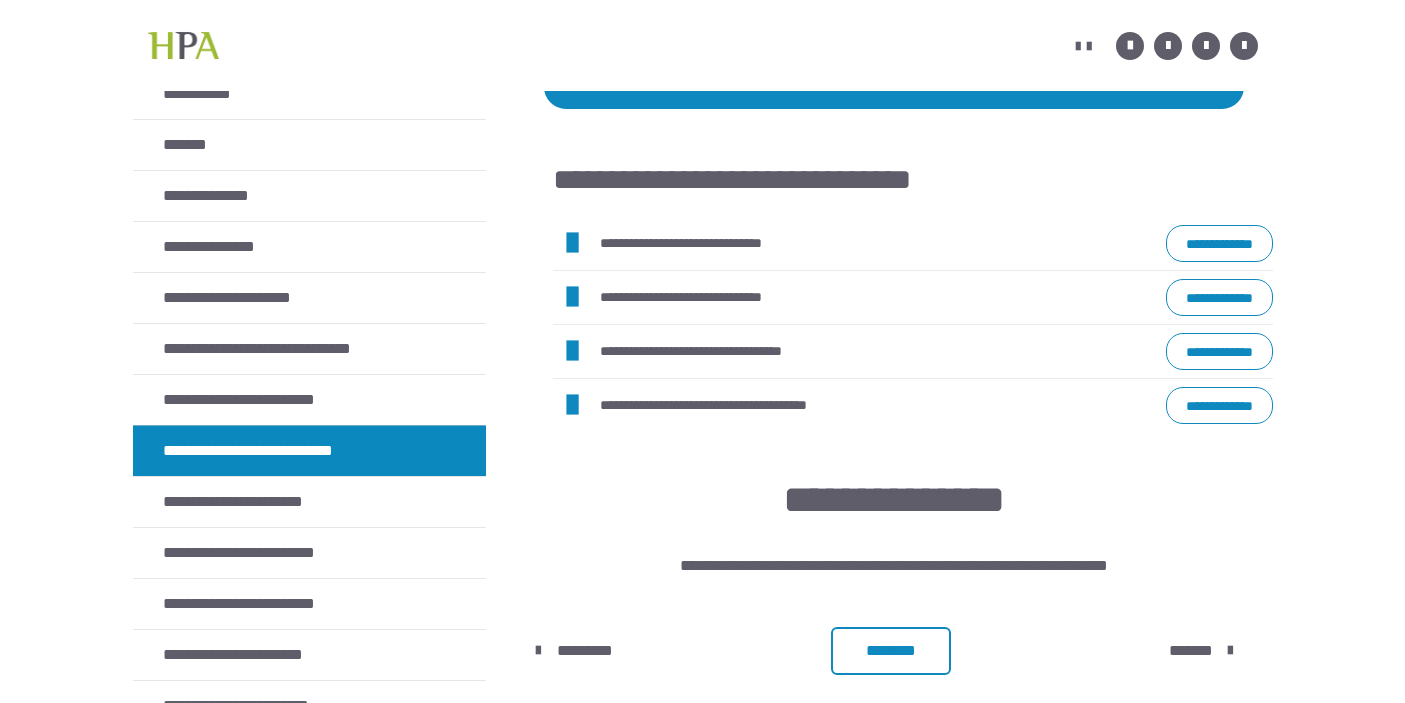 click on "**********" at bounding box center (1219, 243) 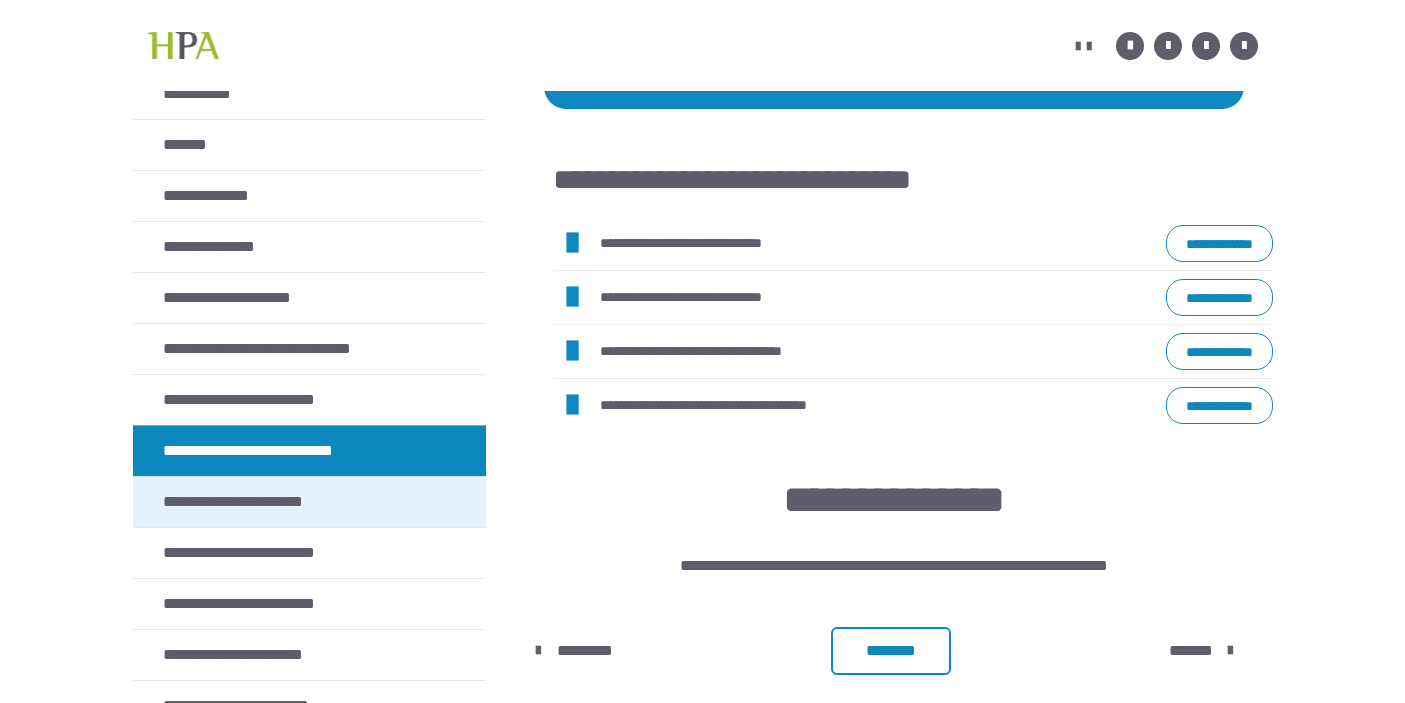 click on "**********" at bounding box center (258, 502) 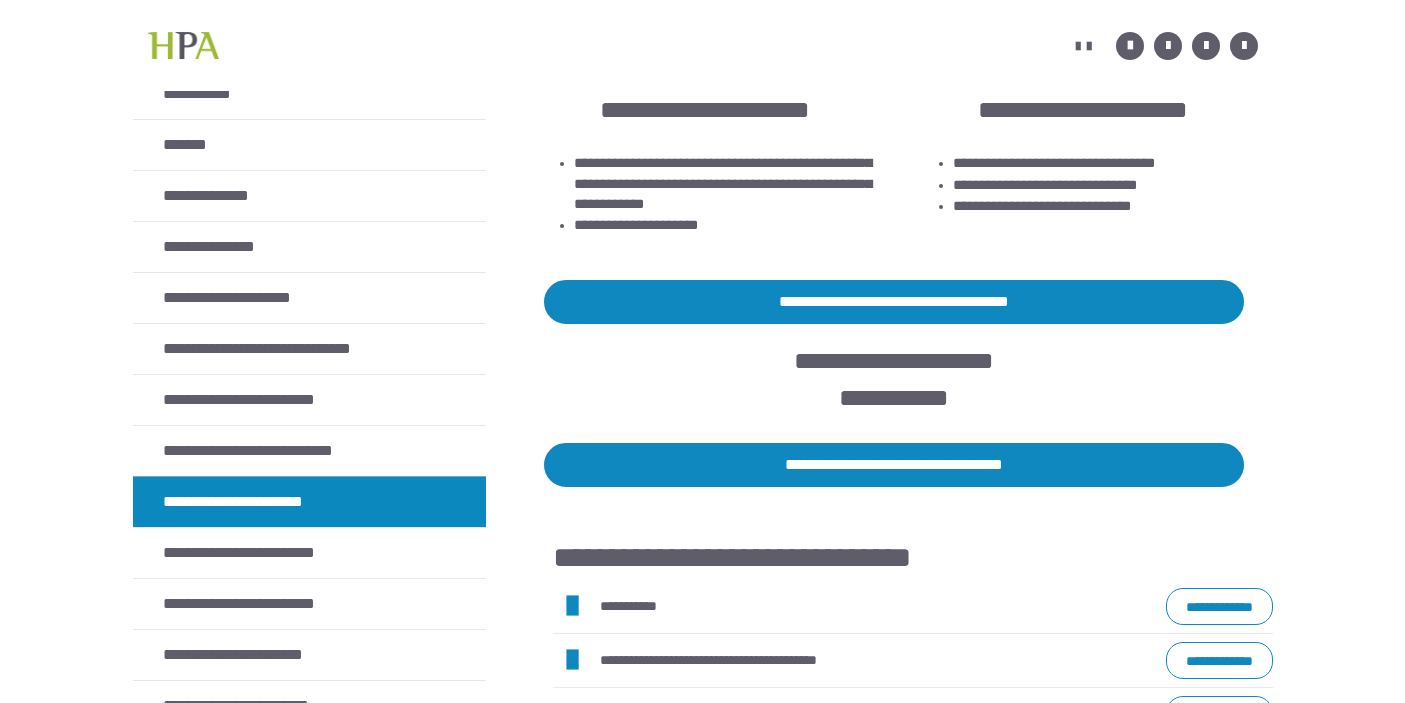 scroll, scrollTop: 51, scrollLeft: 0, axis: vertical 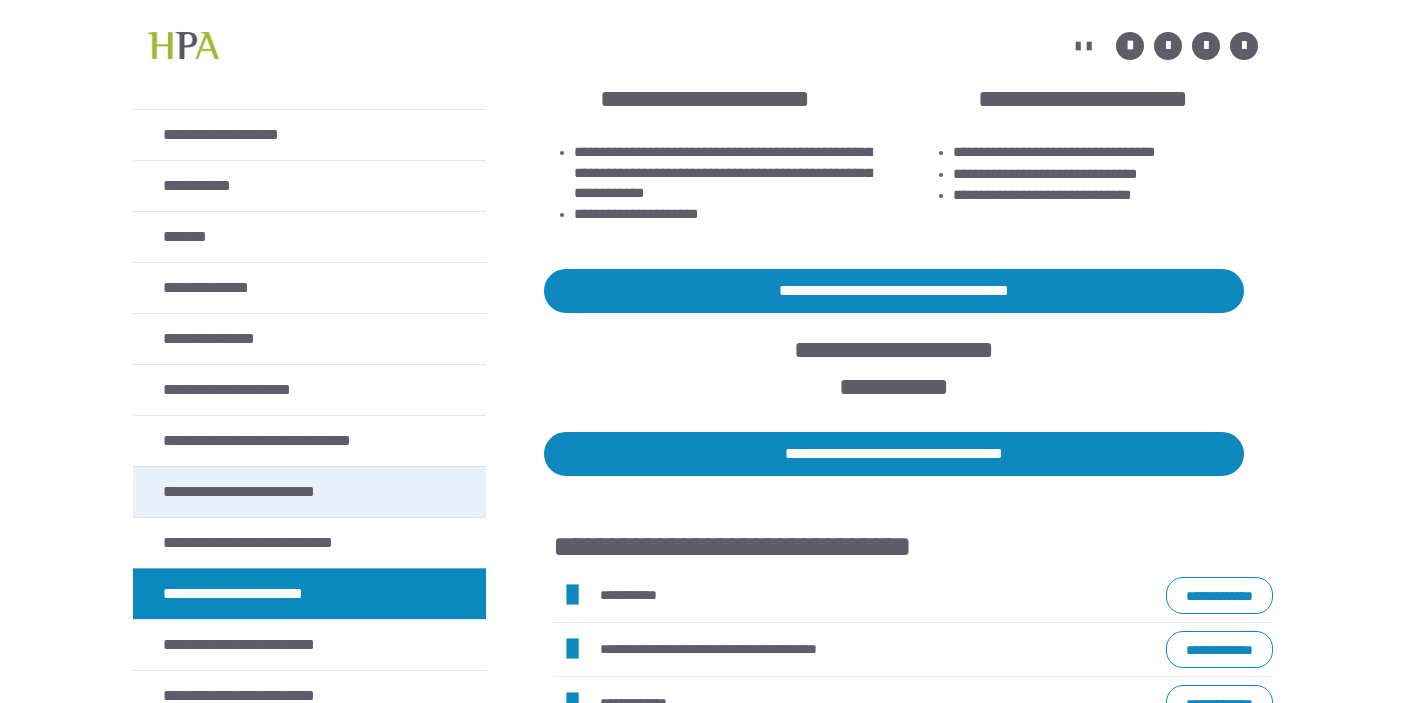 click on "**********" at bounding box center [262, 492] 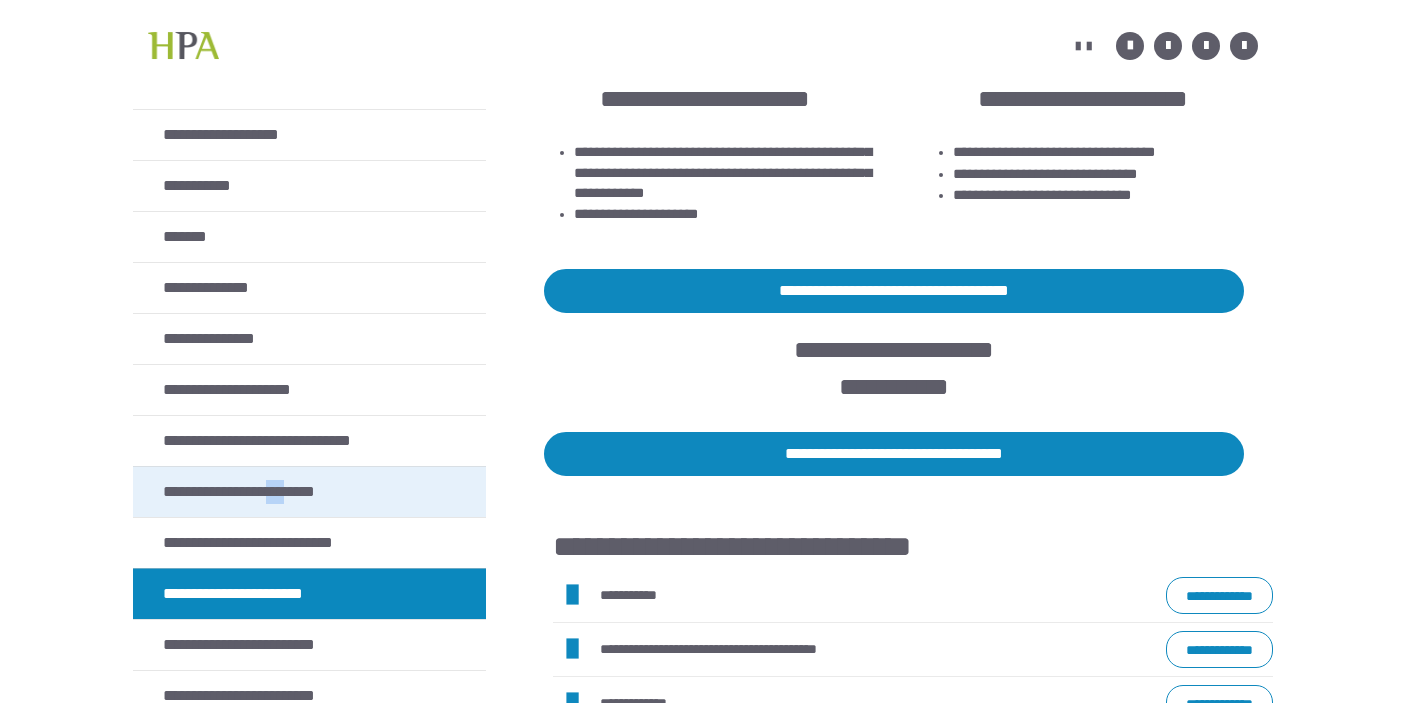 click on "**********" at bounding box center (262, 492) 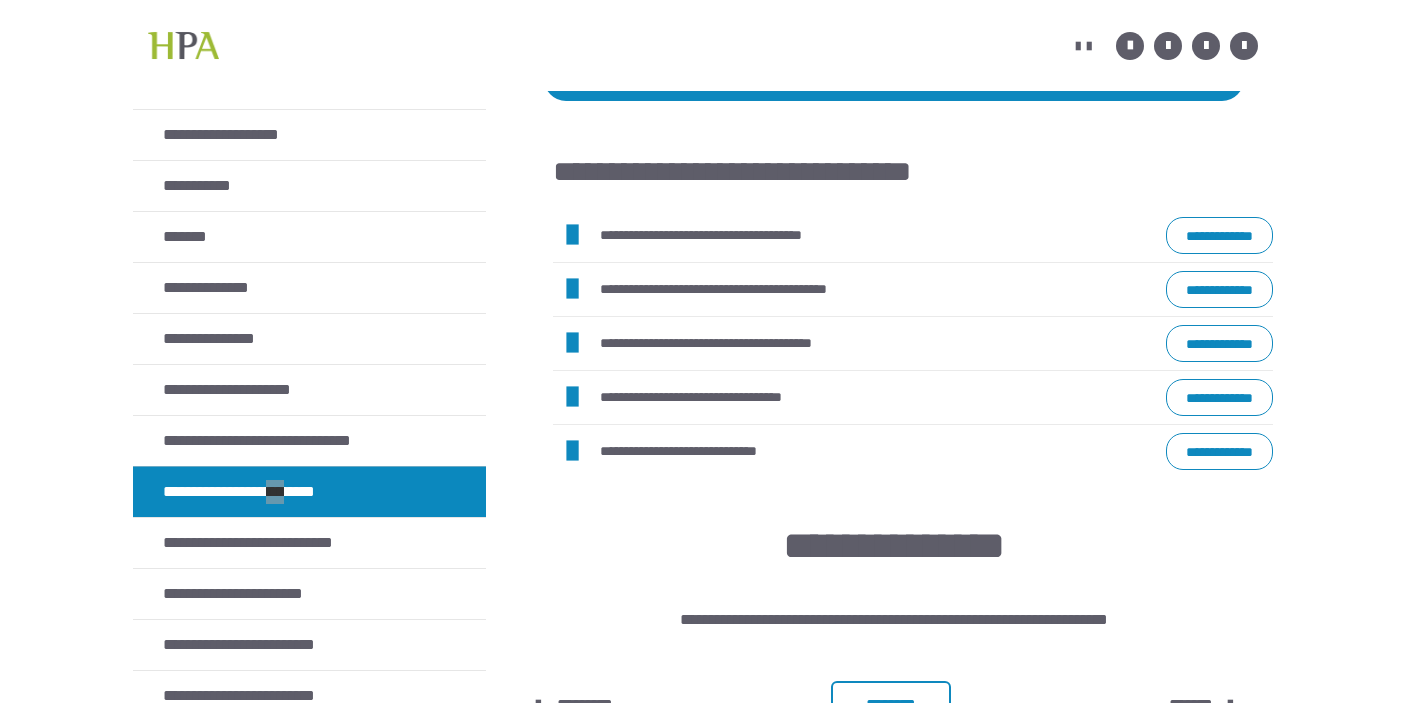 scroll, scrollTop: 1047, scrollLeft: 0, axis: vertical 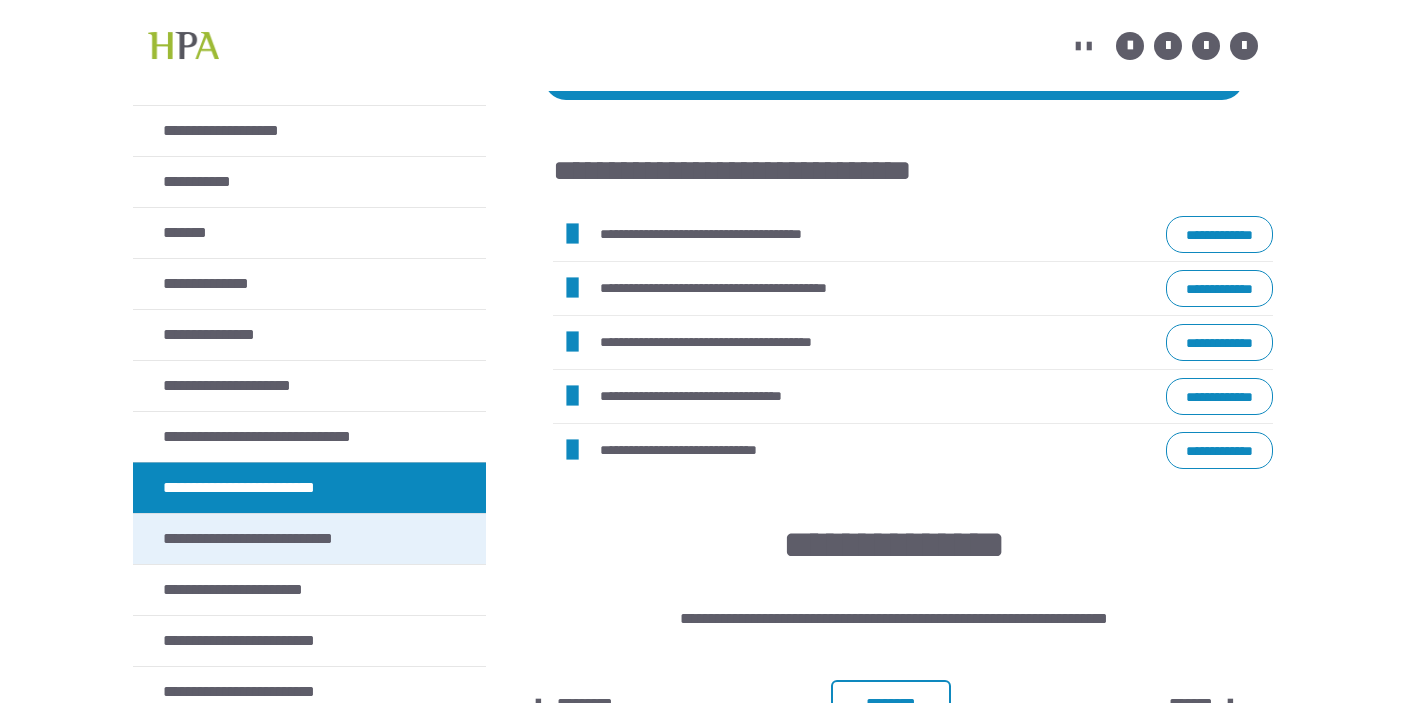 click on "**********" at bounding box center [278, 539] 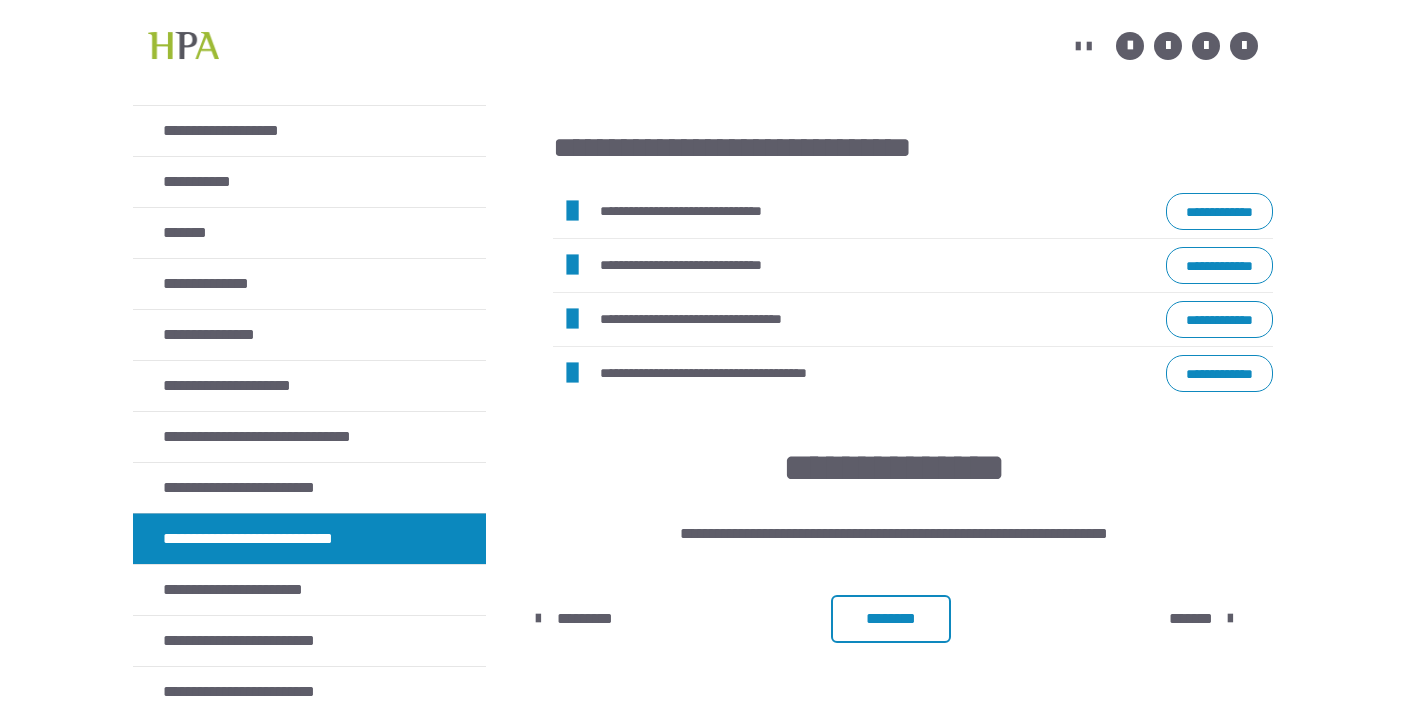 scroll, scrollTop: 1366, scrollLeft: 0, axis: vertical 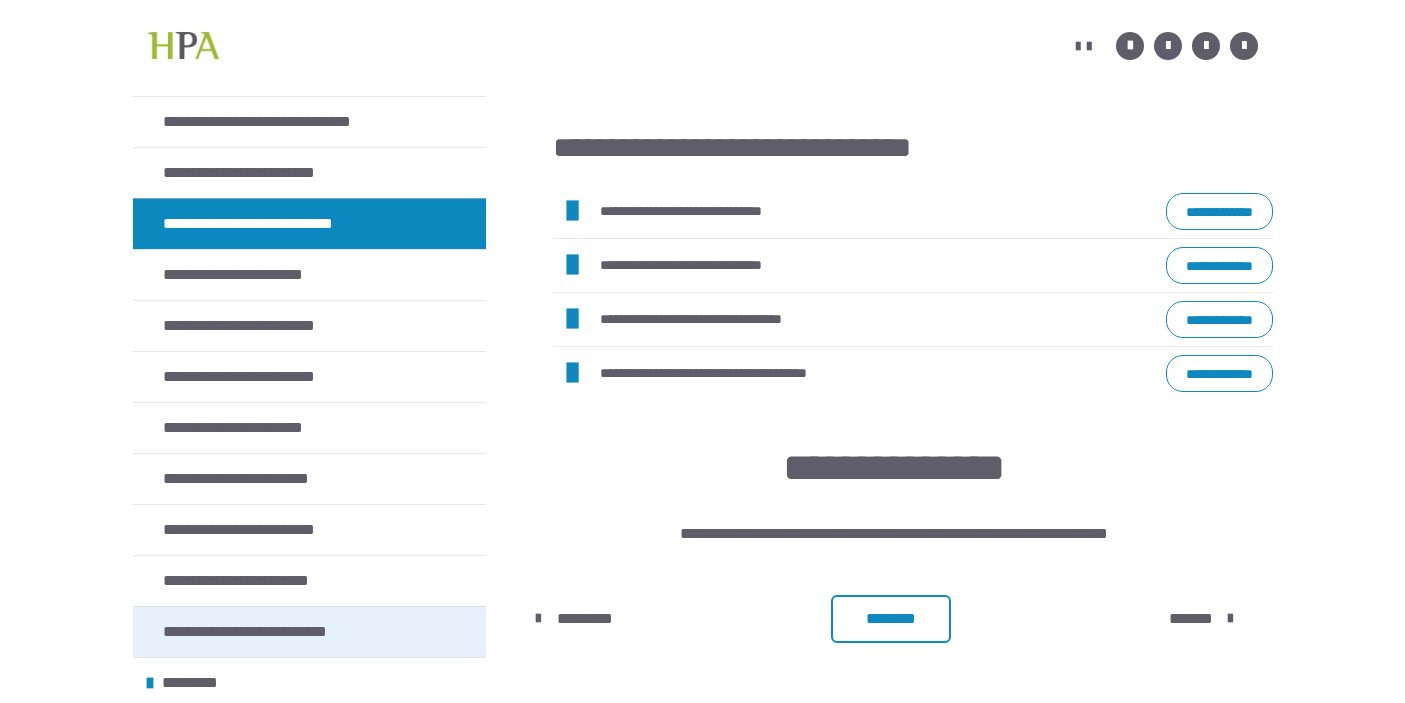 click on "**********" at bounding box center (264, 632) 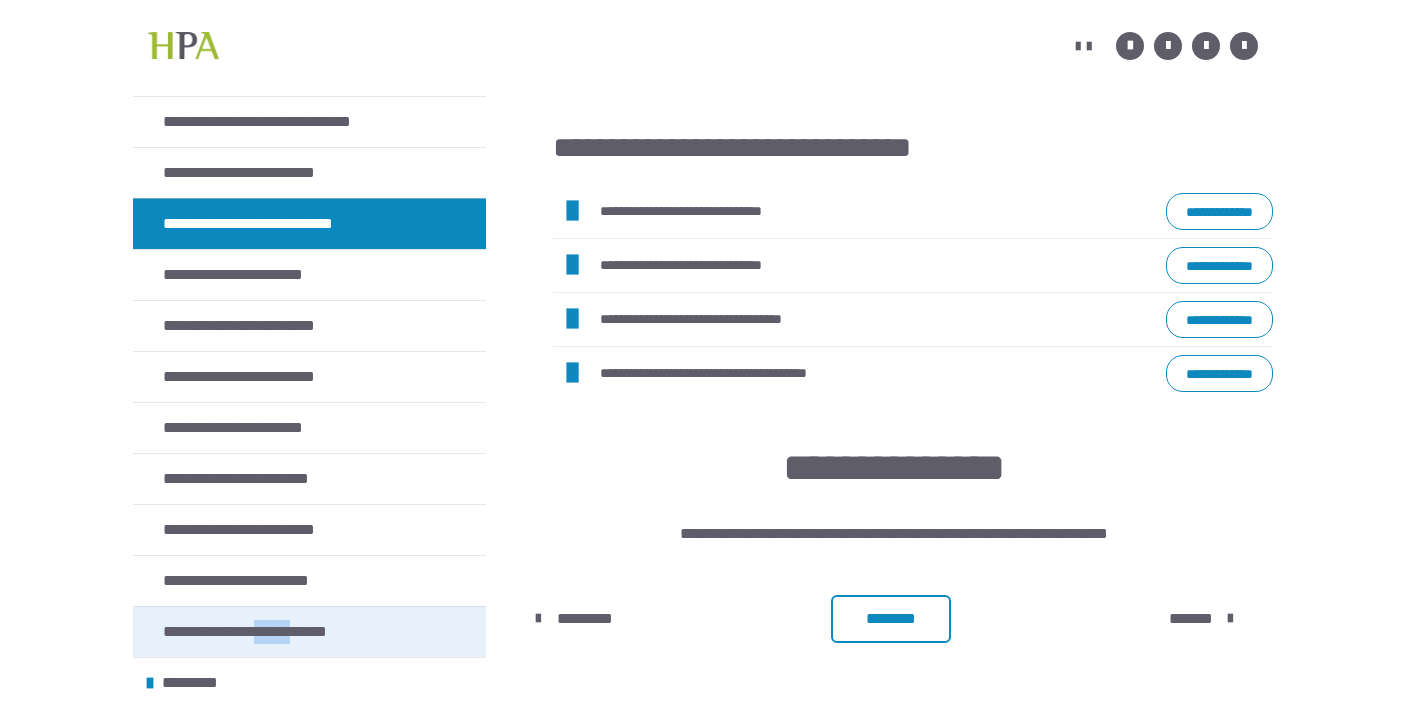 click on "**********" at bounding box center (264, 632) 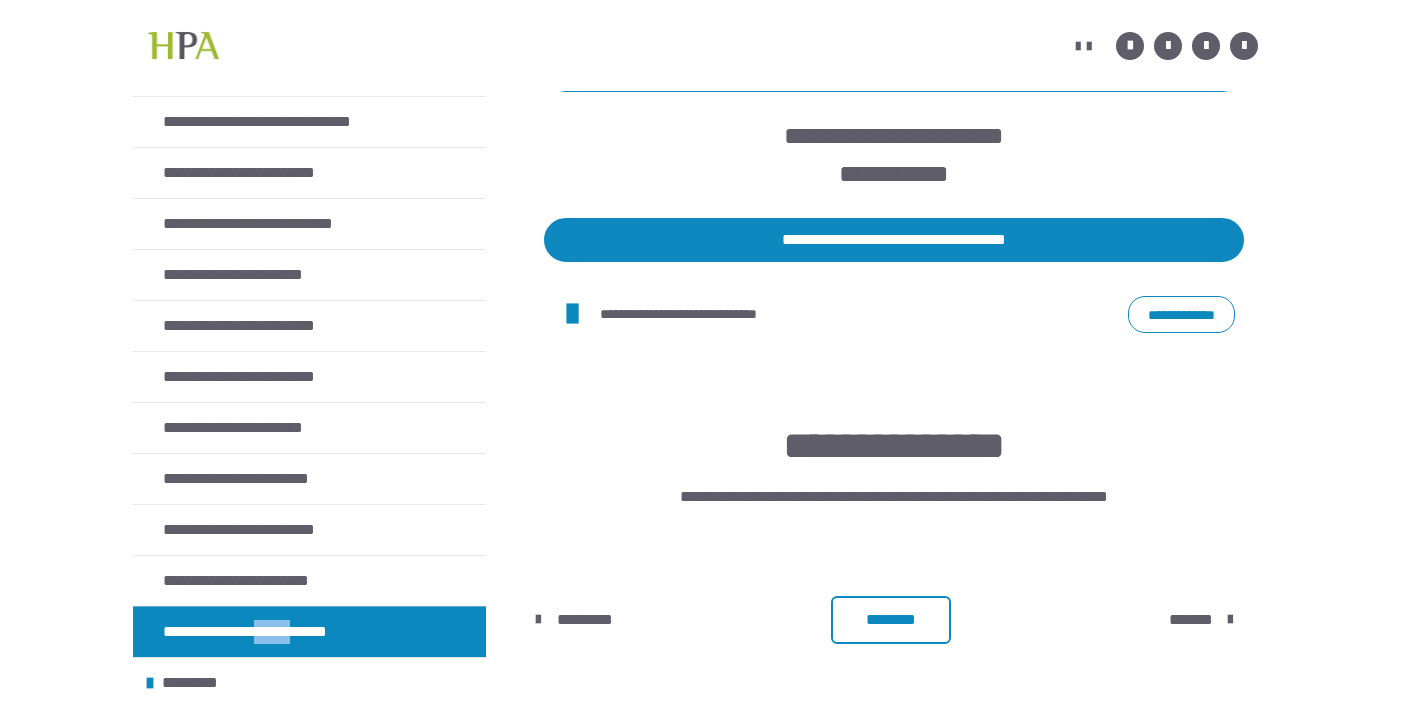 scroll, scrollTop: 907, scrollLeft: 0, axis: vertical 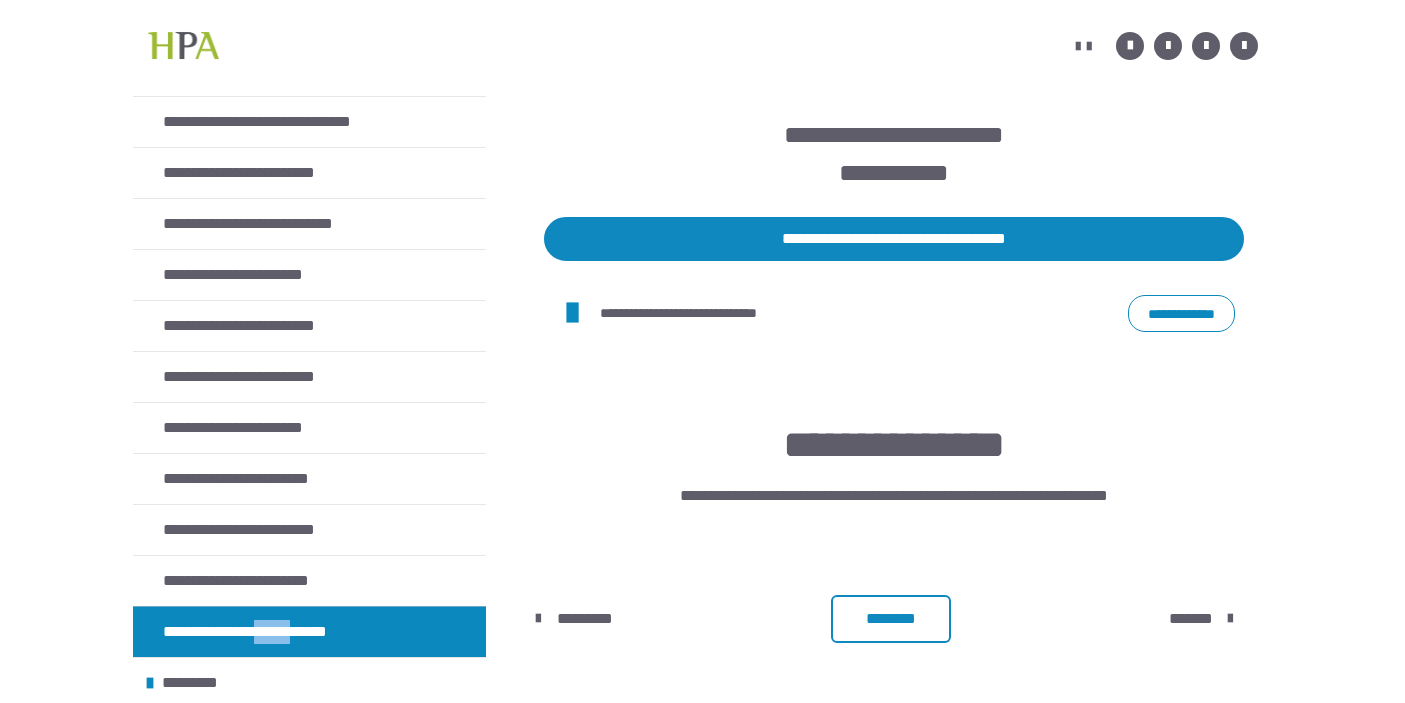 click on "**********" at bounding box center (1181, 313) 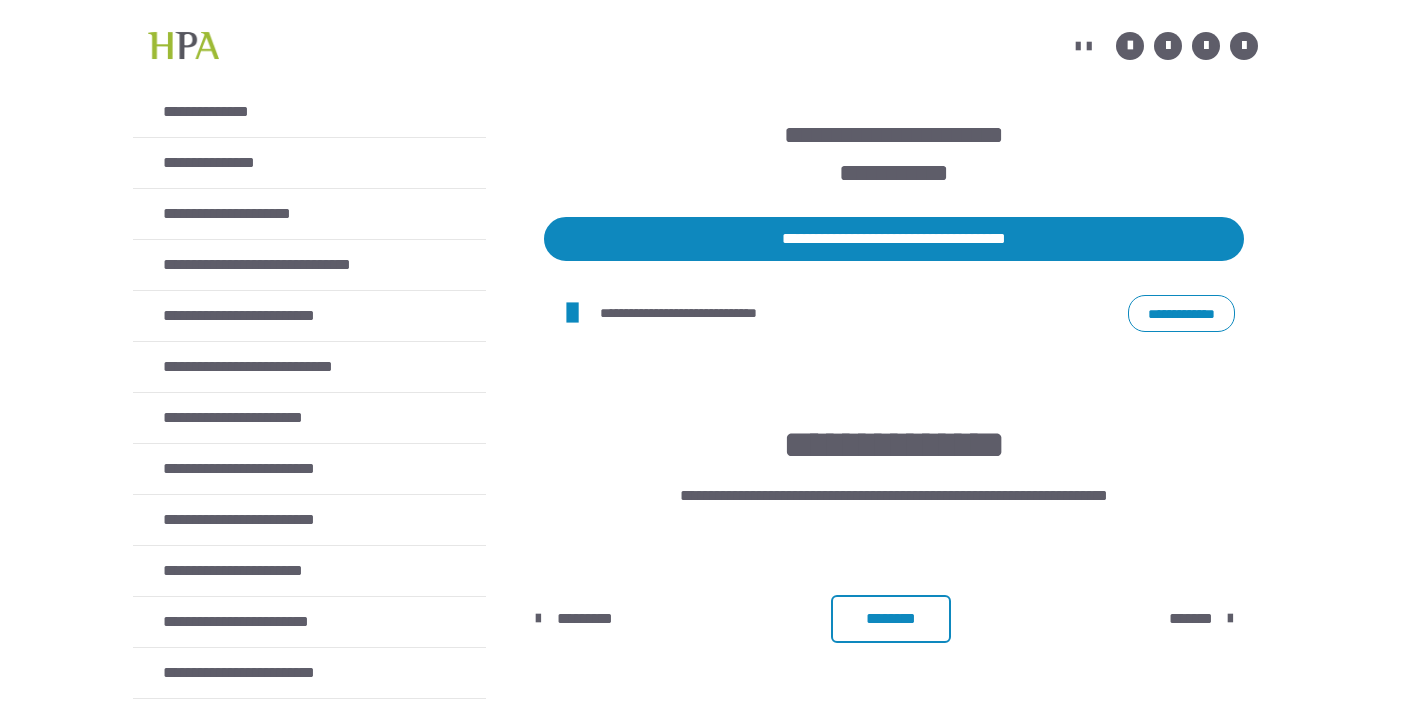 scroll, scrollTop: 170, scrollLeft: 0, axis: vertical 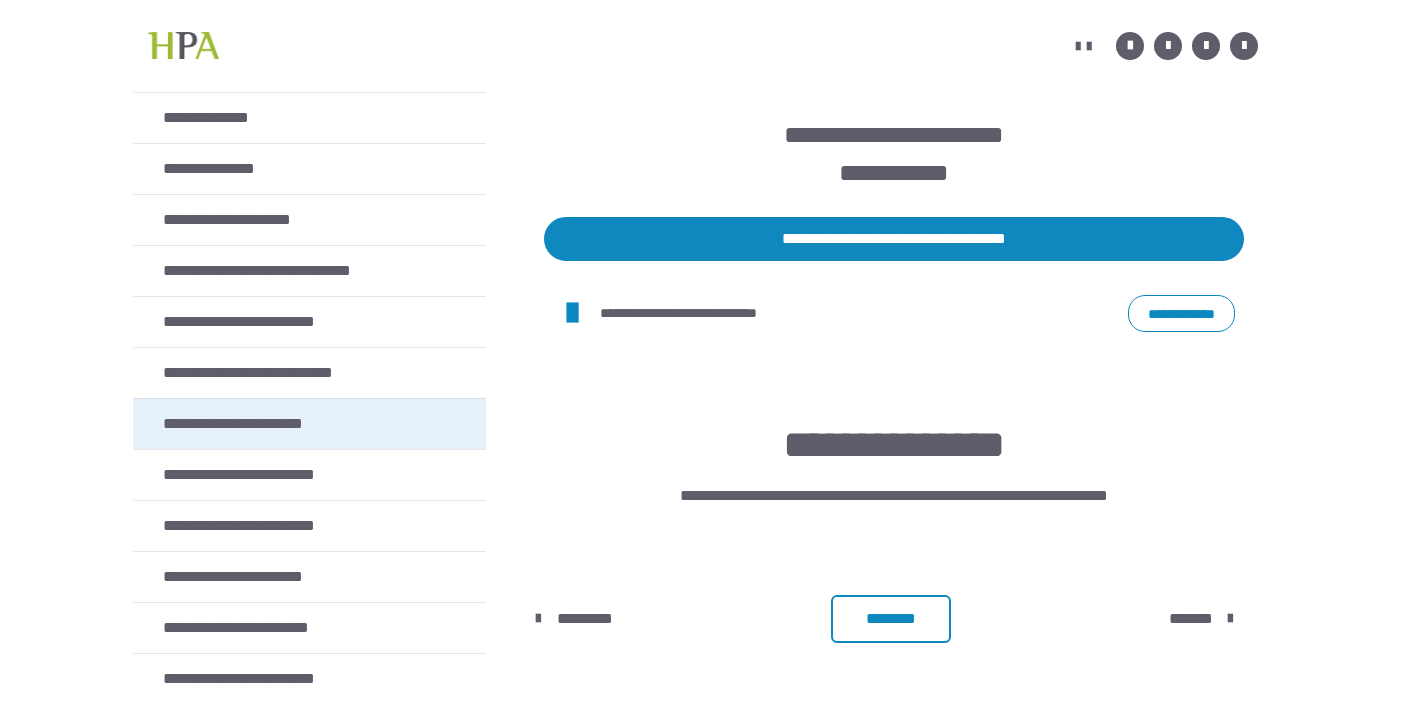 click on "**********" at bounding box center (258, 424) 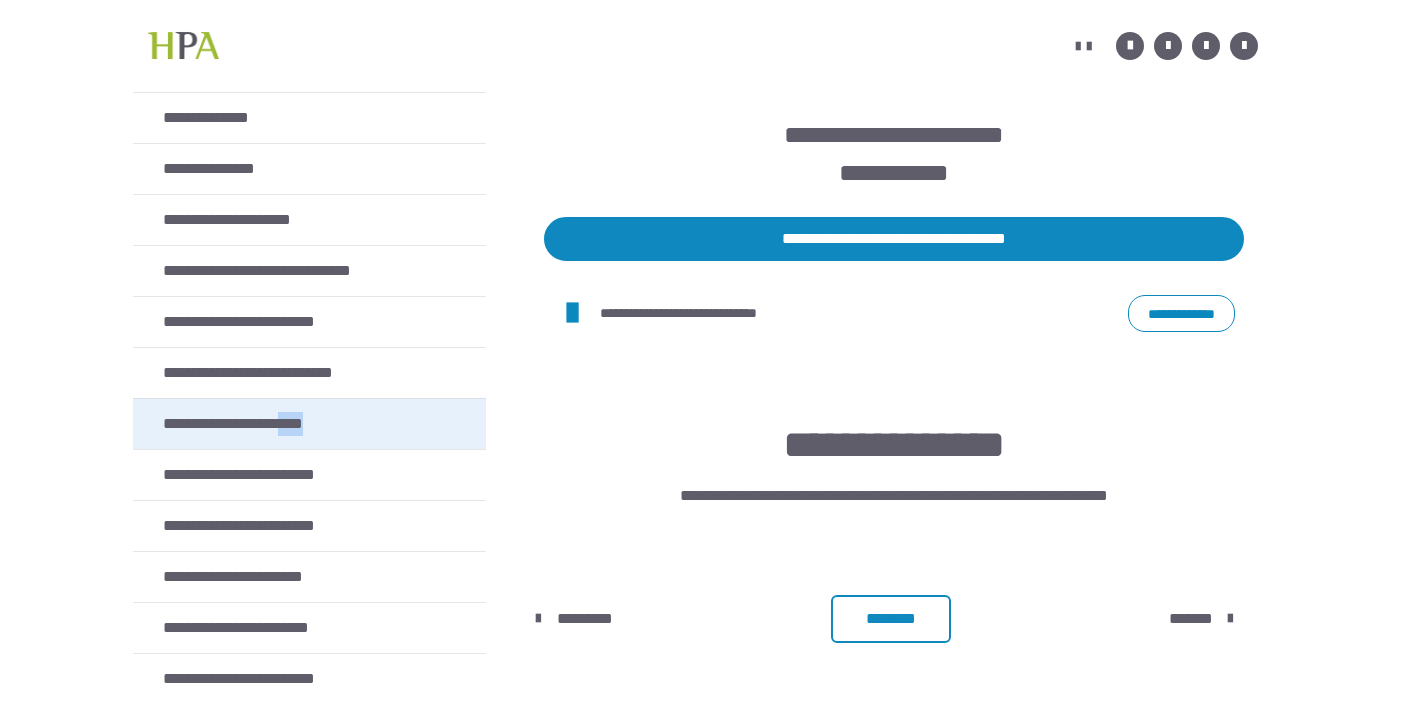 click on "**********" at bounding box center (258, 424) 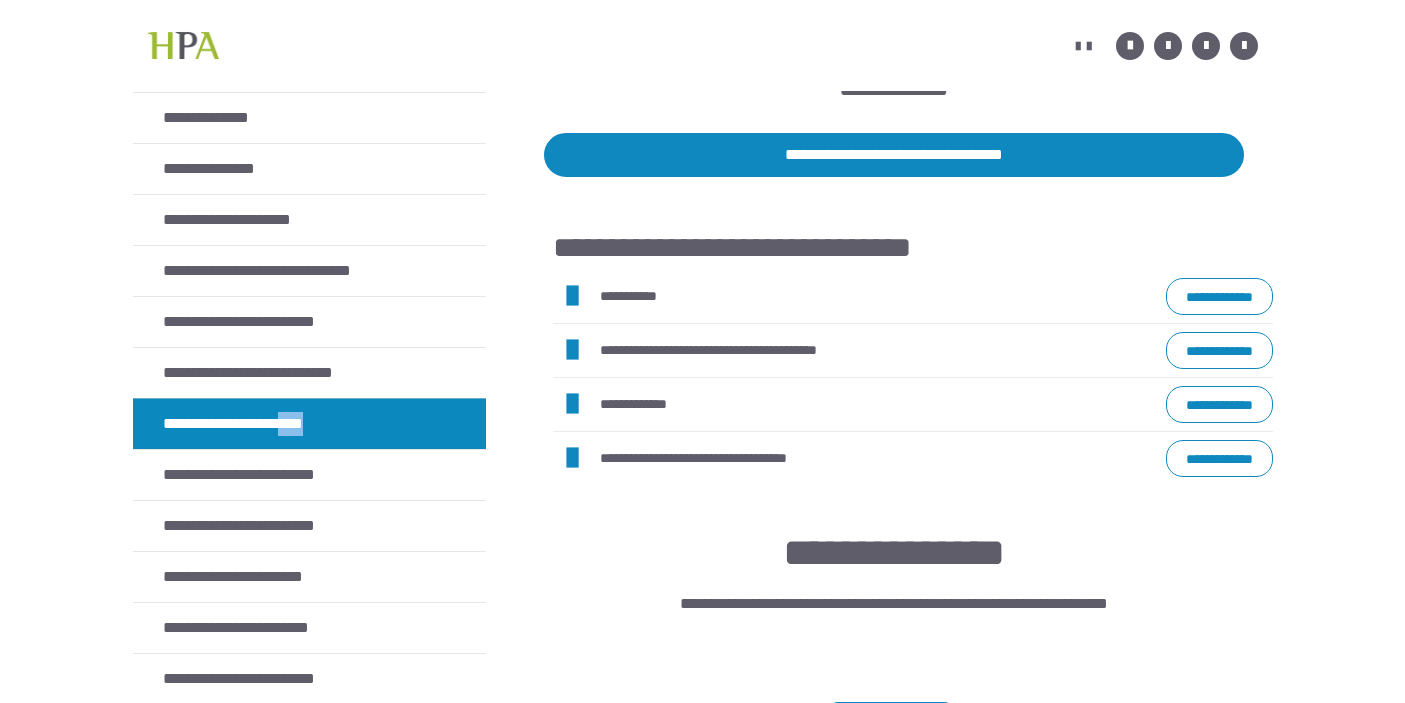 scroll, scrollTop: 982, scrollLeft: 0, axis: vertical 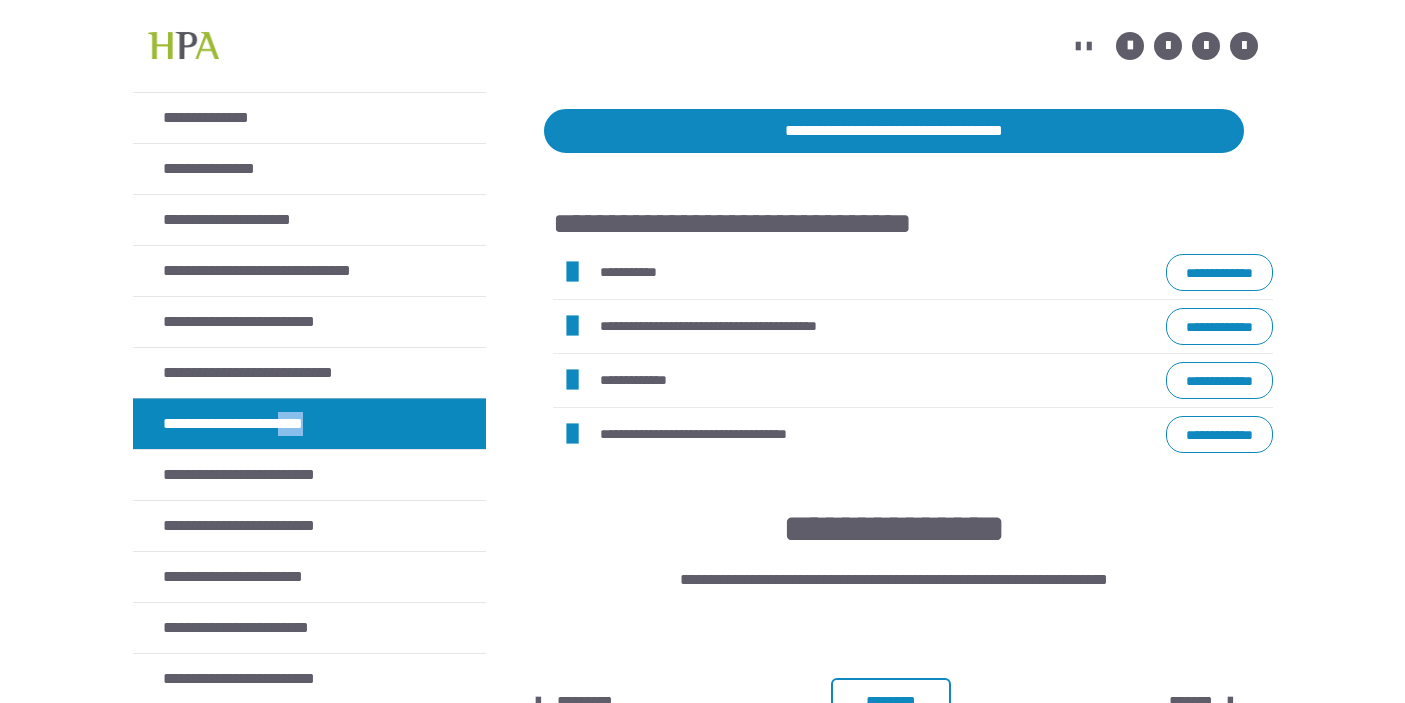 click on "**********" at bounding box center (1219, 272) 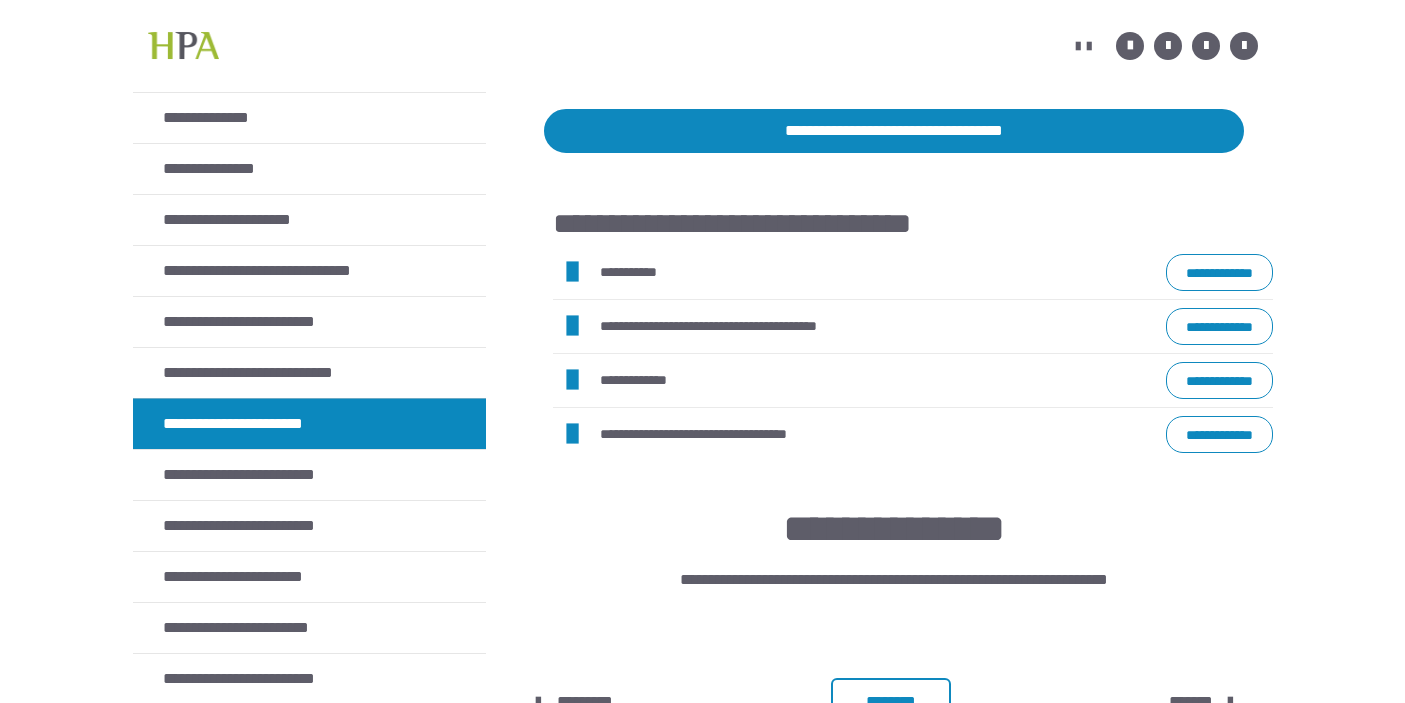 click on "**********" at bounding box center (822, 380) 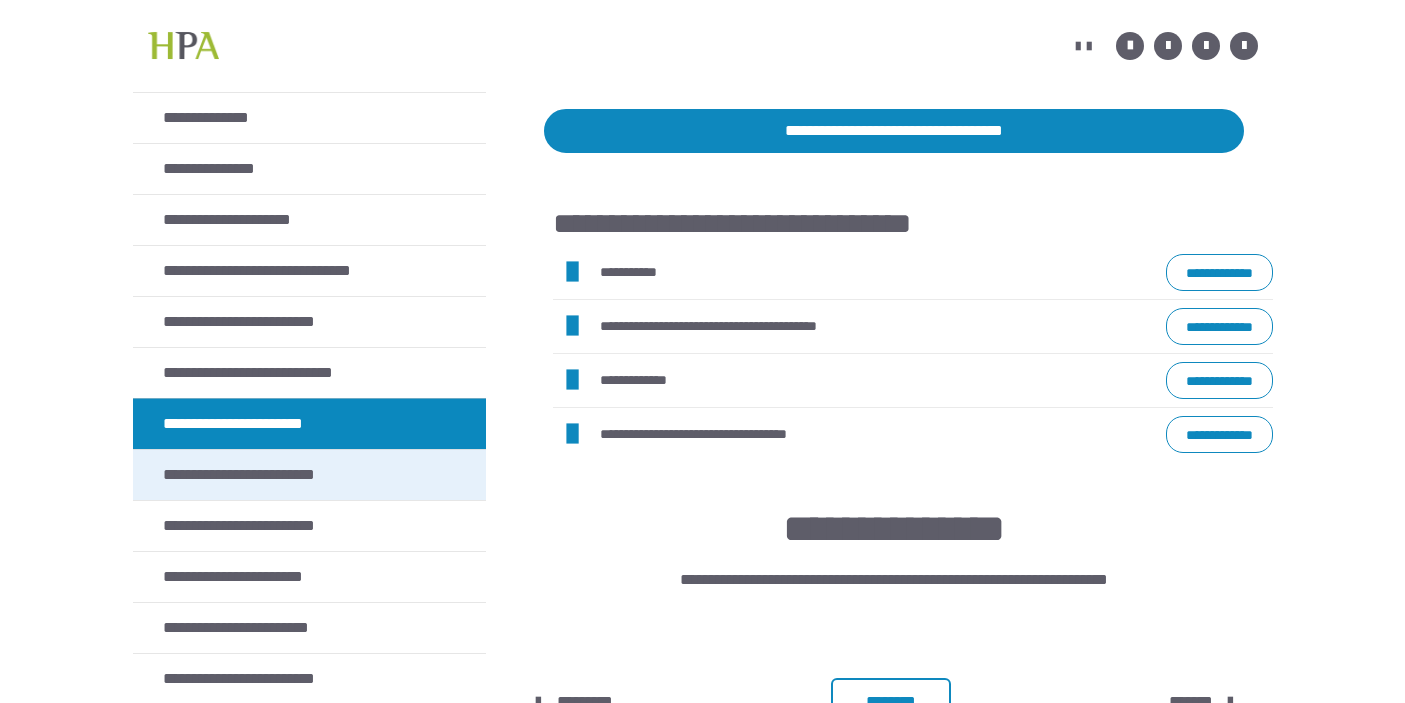 click on "**********" at bounding box center [262, 475] 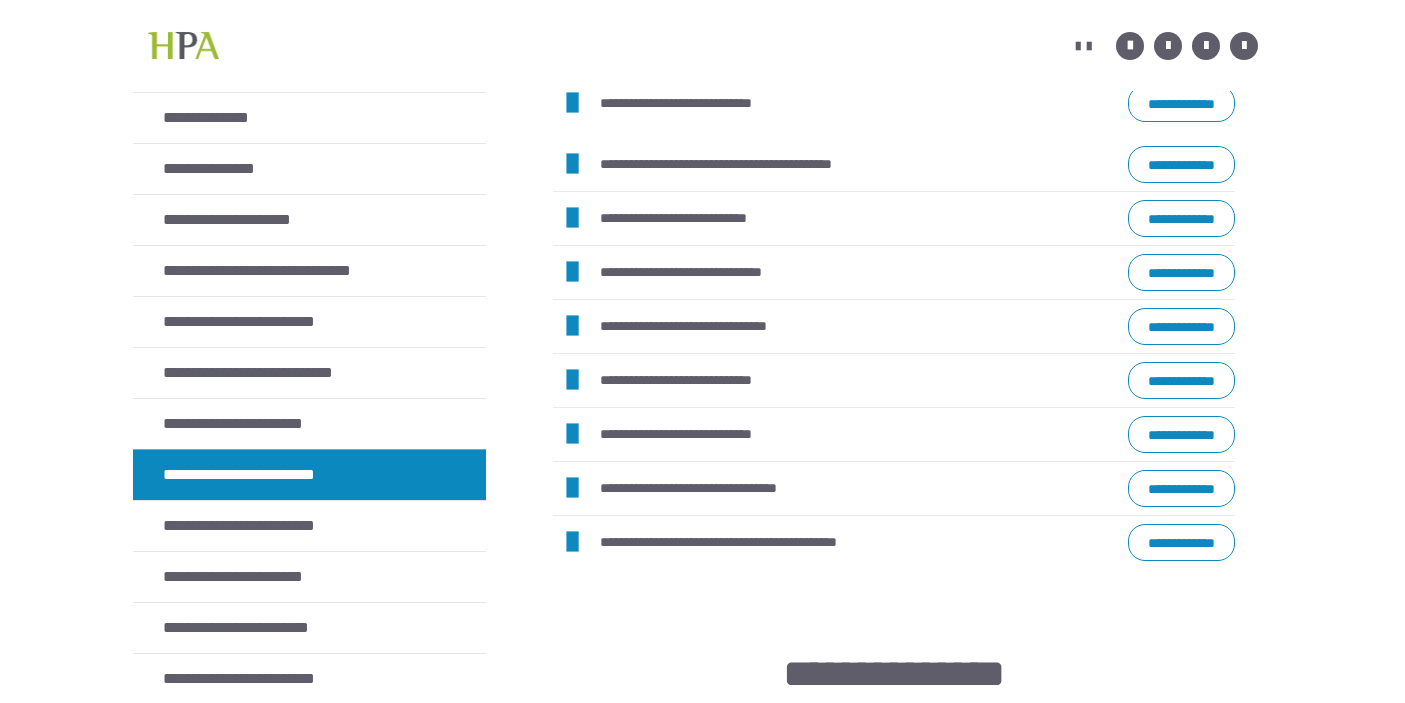scroll, scrollTop: 1196, scrollLeft: 0, axis: vertical 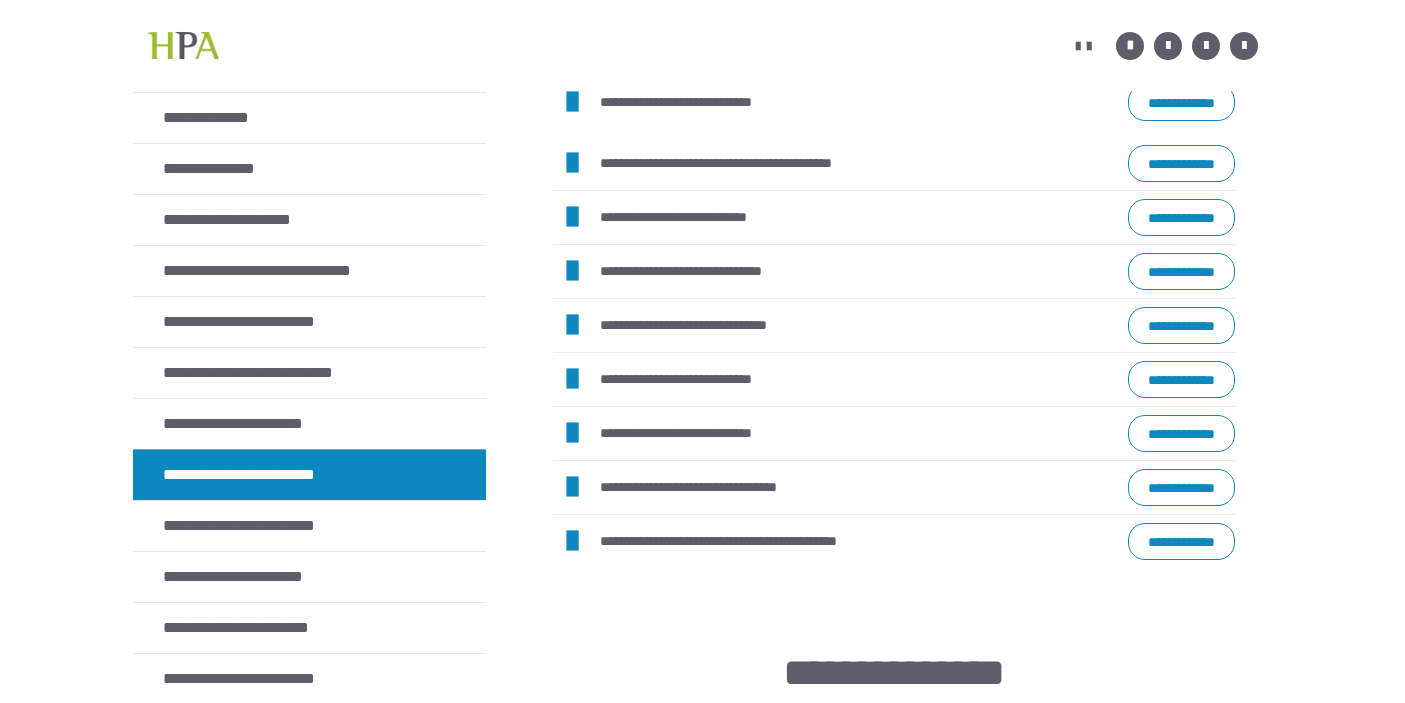 click on "**********" at bounding box center (1181, 48) 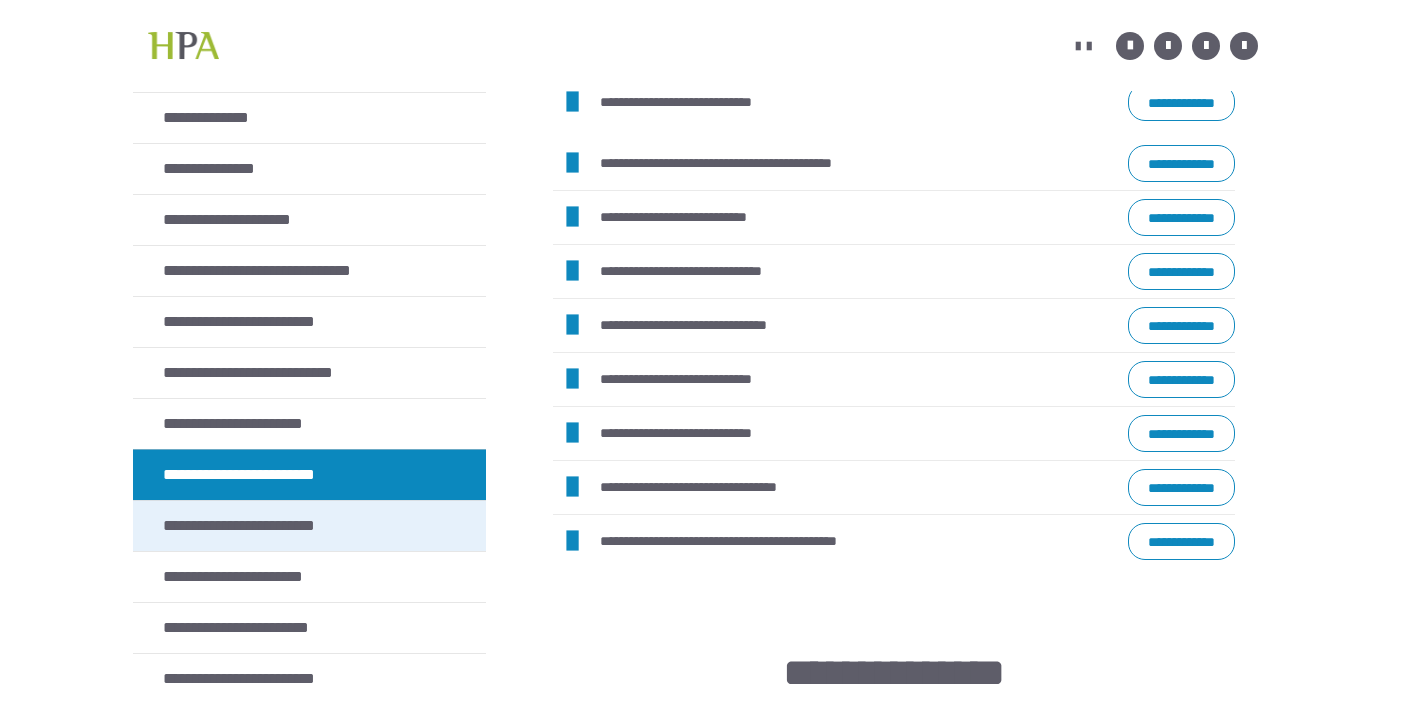 click on "**********" at bounding box center [263, 526] 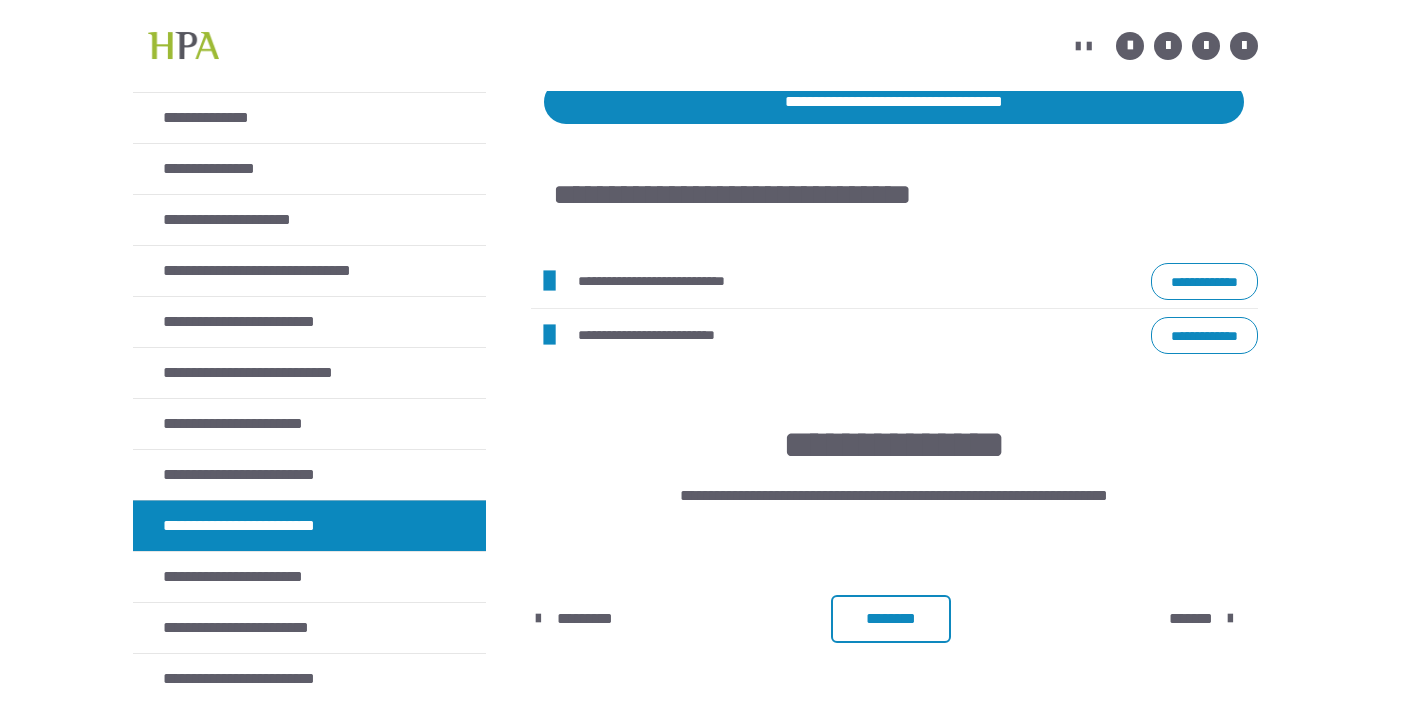 scroll, scrollTop: 1242, scrollLeft: 0, axis: vertical 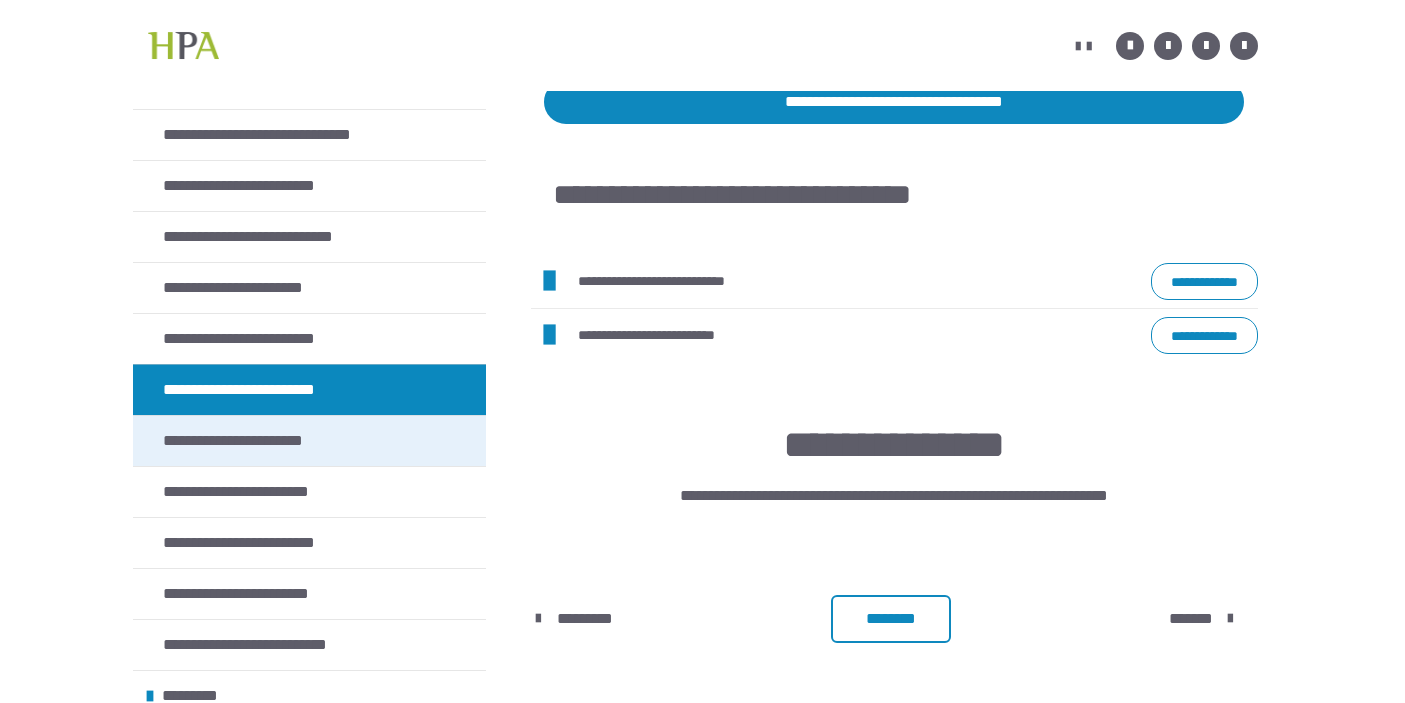 click on "**********" at bounding box center [256, 441] 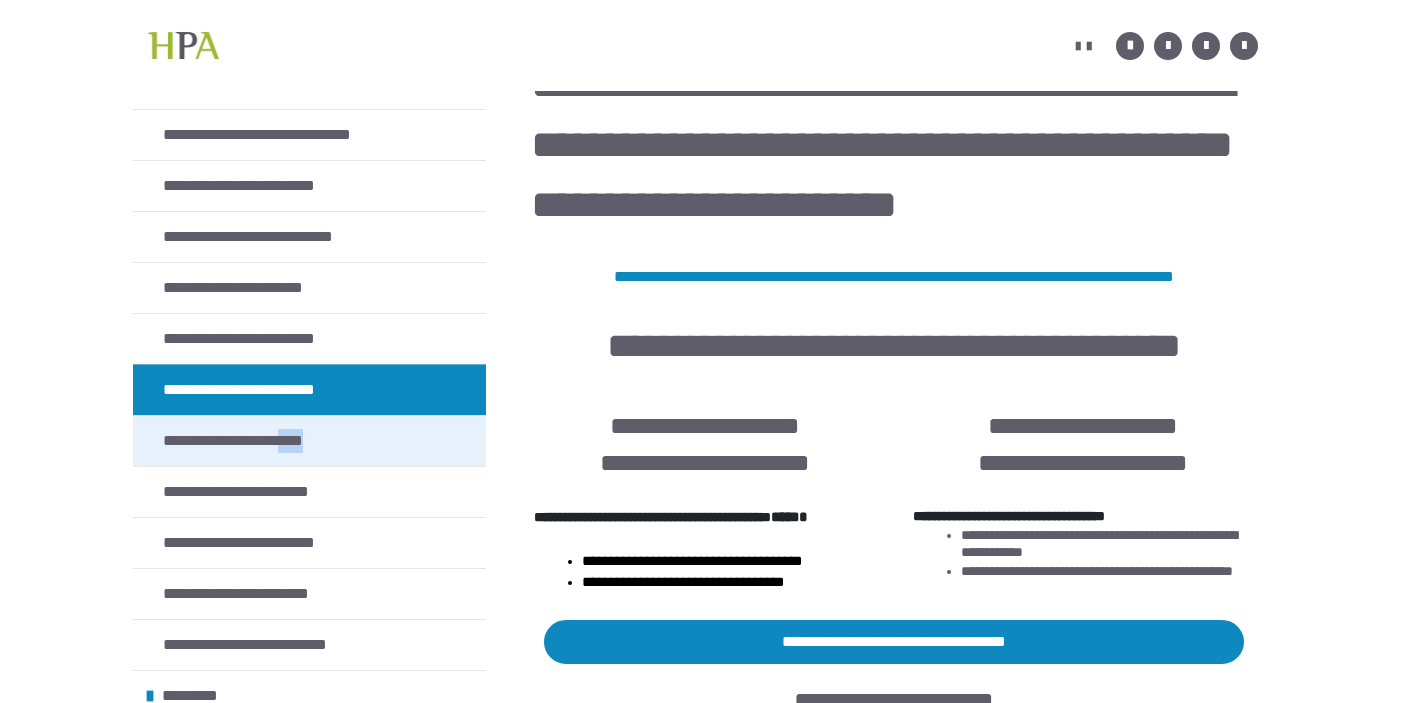 click on "**********" at bounding box center (256, 441) 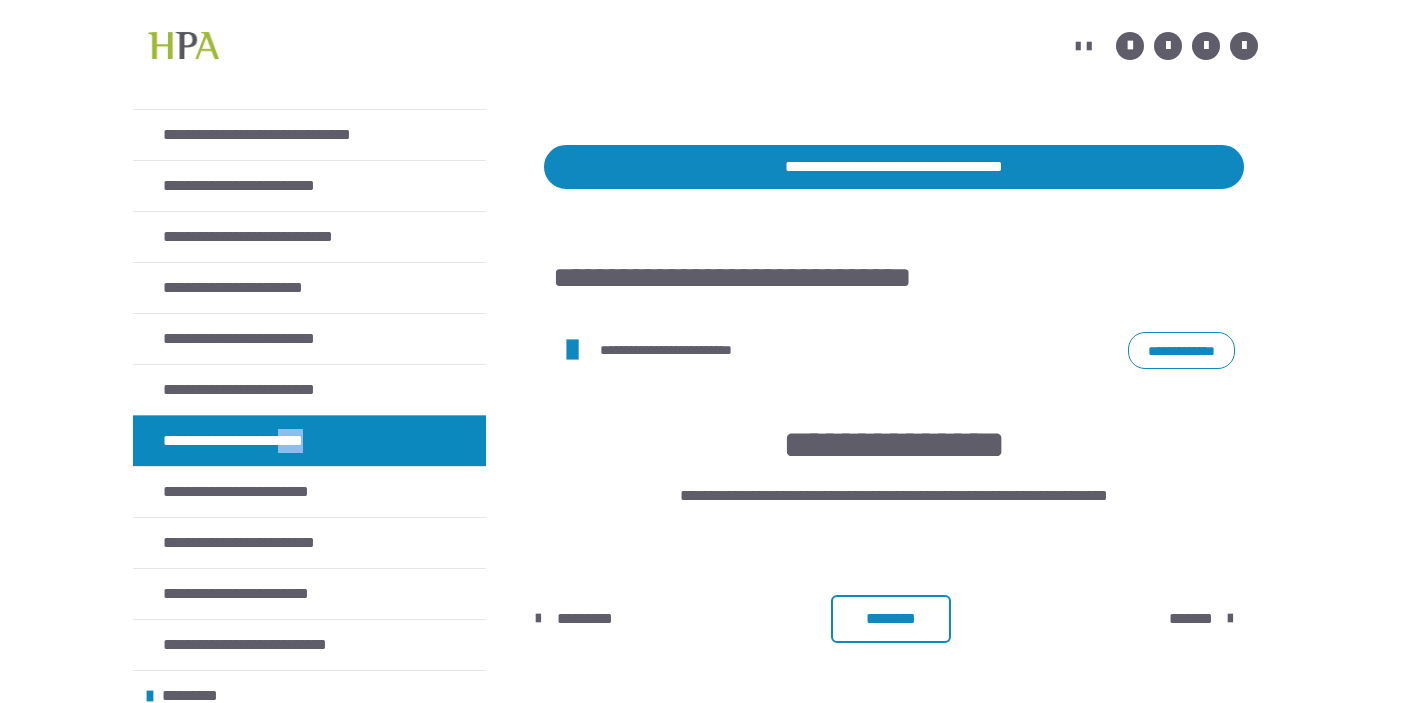 scroll, scrollTop: 1008, scrollLeft: 0, axis: vertical 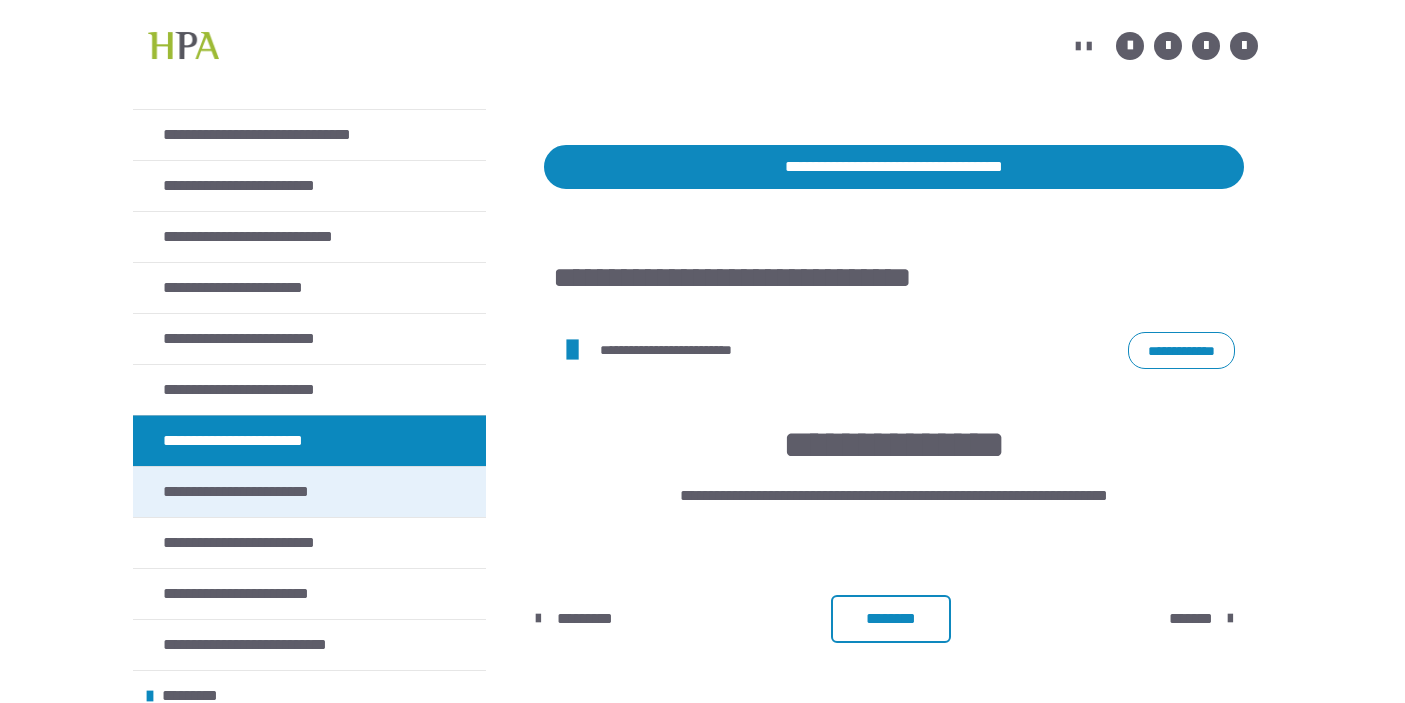 click on "**********" at bounding box center [261, 492] 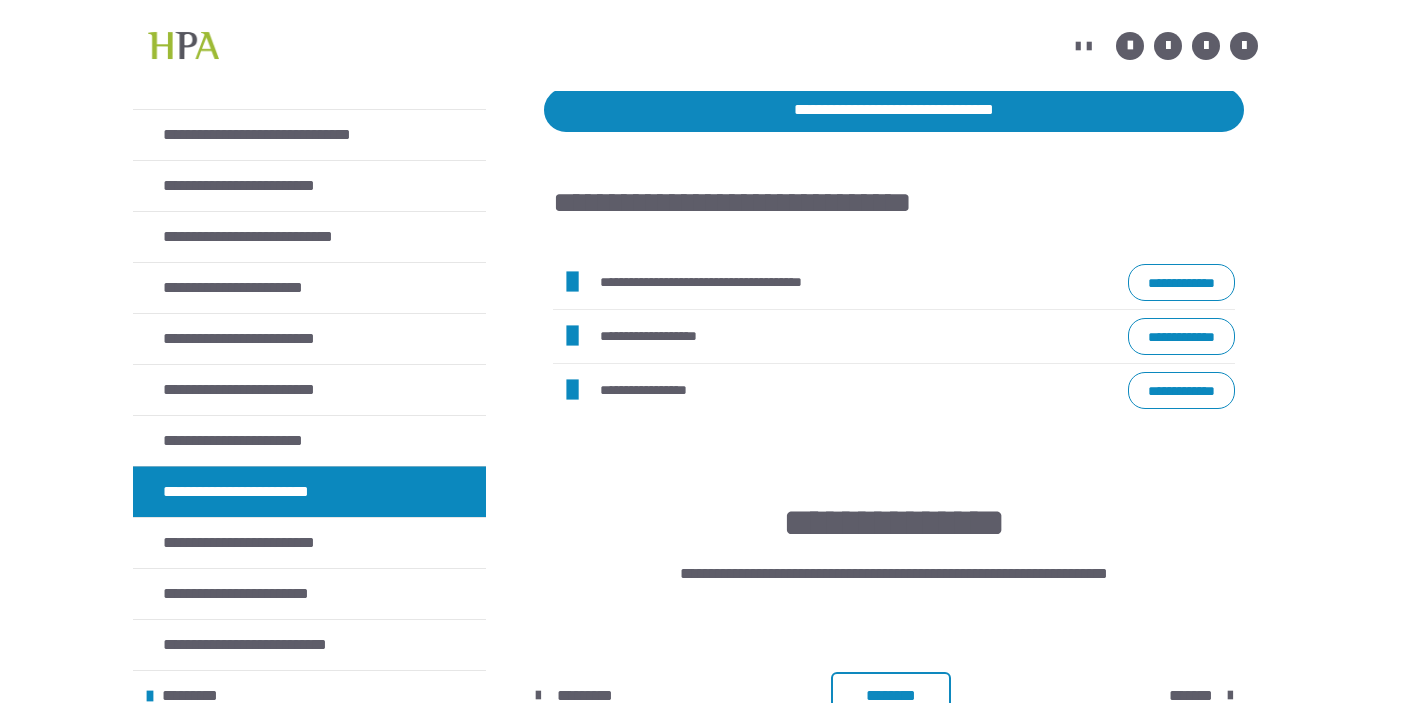 scroll, scrollTop: 991, scrollLeft: 0, axis: vertical 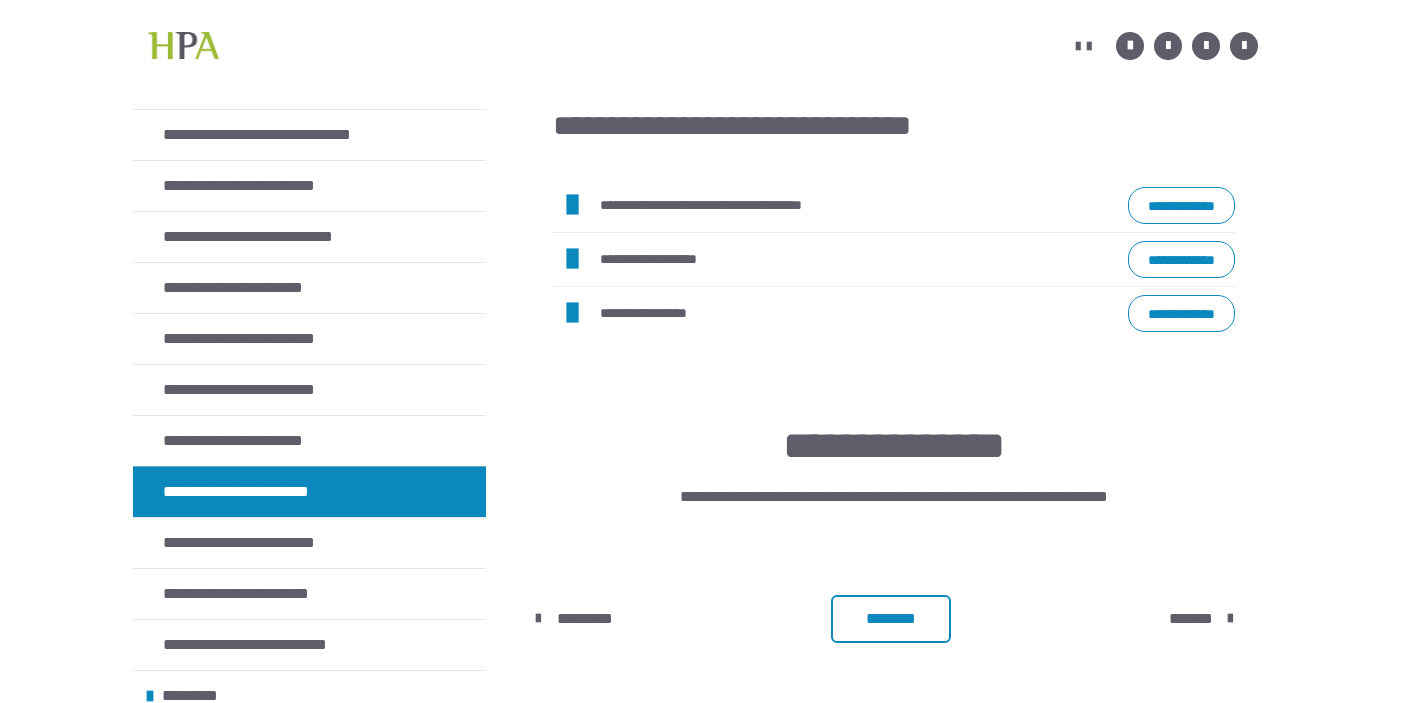 click on "**********" at bounding box center [1181, 205] 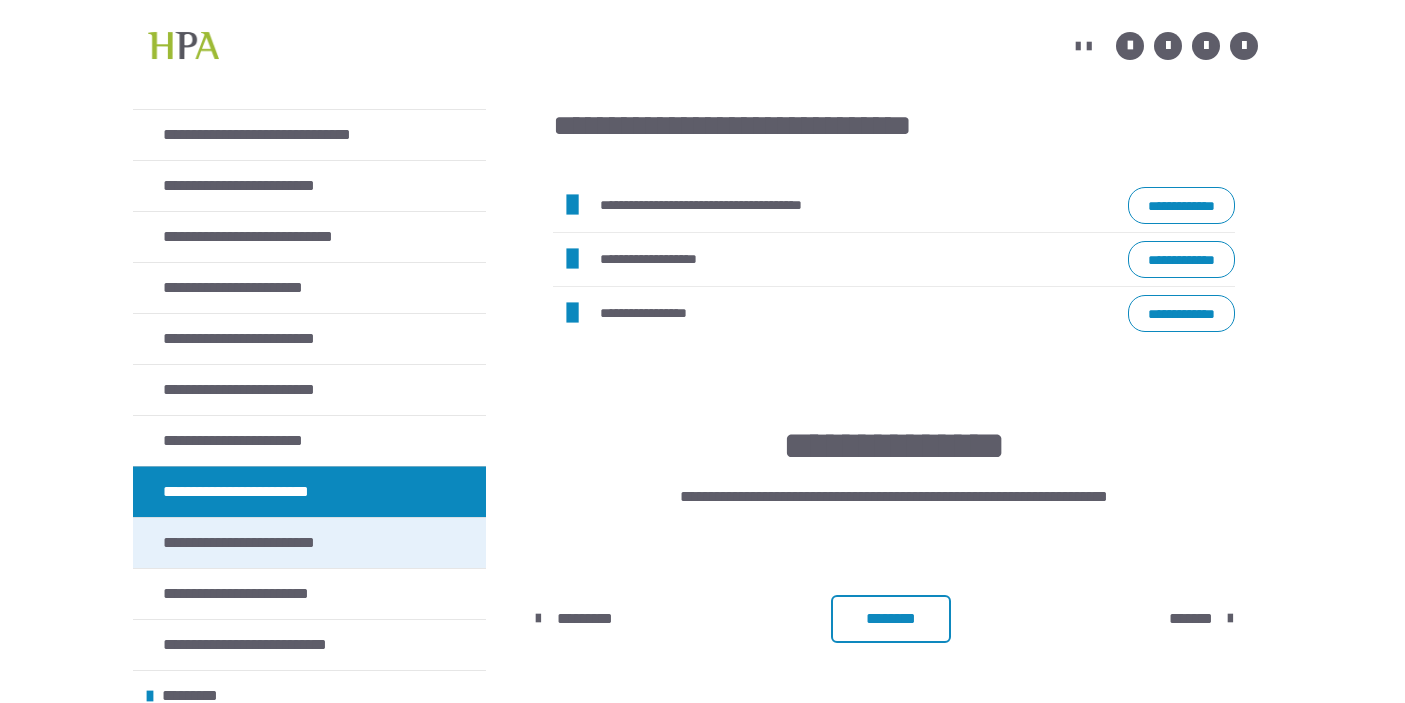 click on "**********" at bounding box center (259, 543) 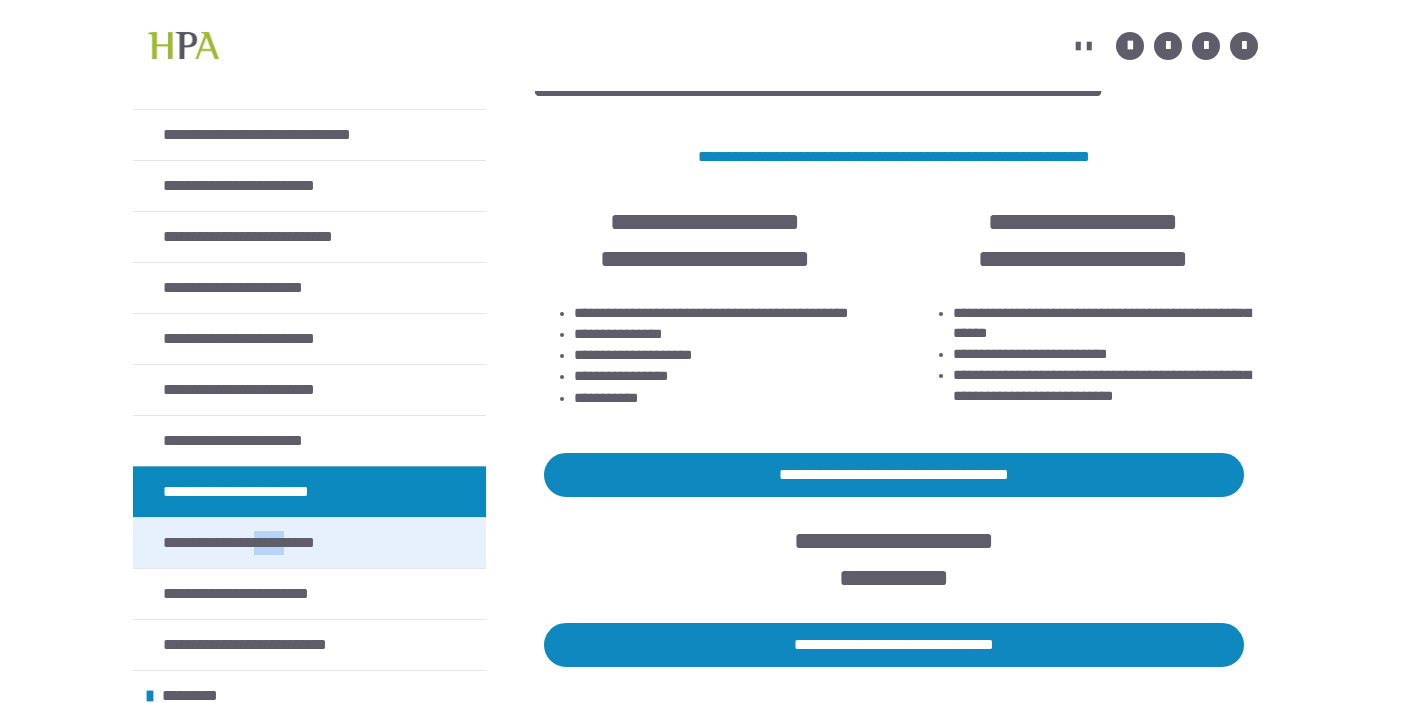 click on "**********" at bounding box center (259, 543) 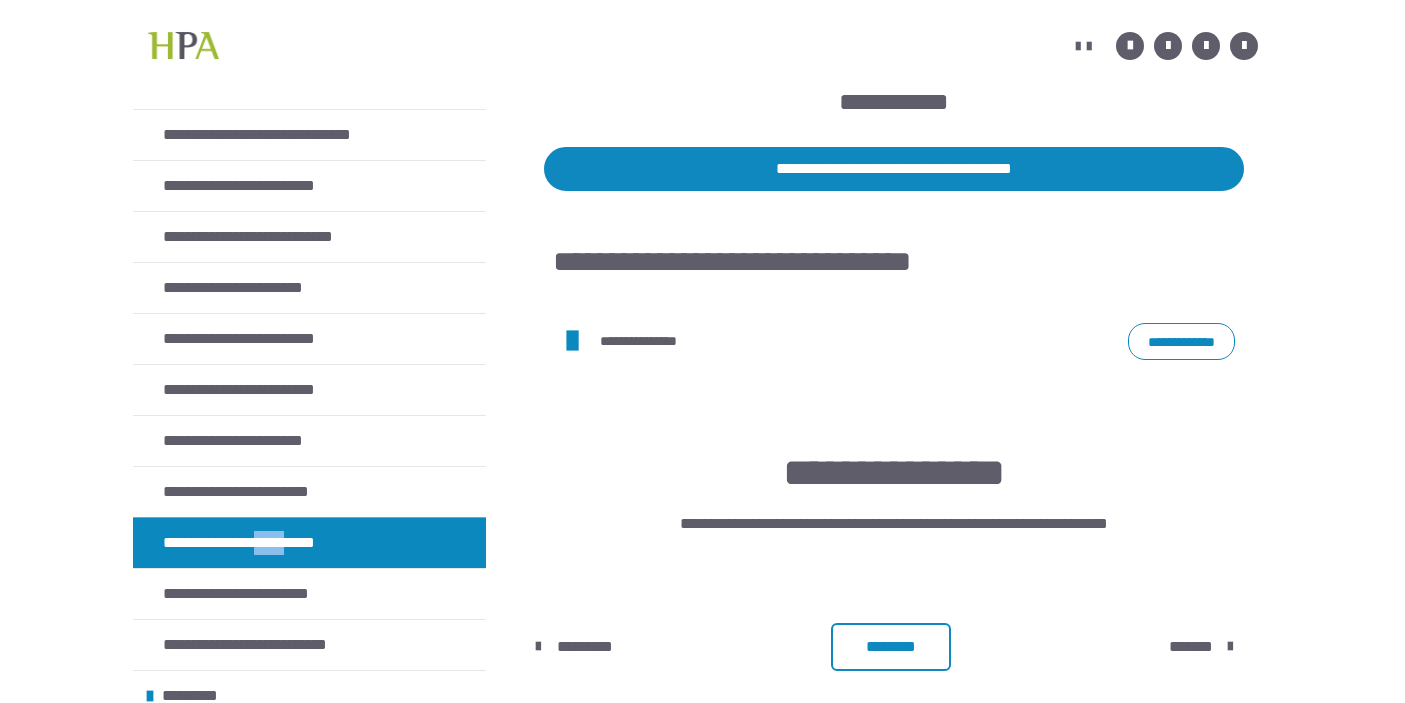 scroll, scrollTop: 887, scrollLeft: 0, axis: vertical 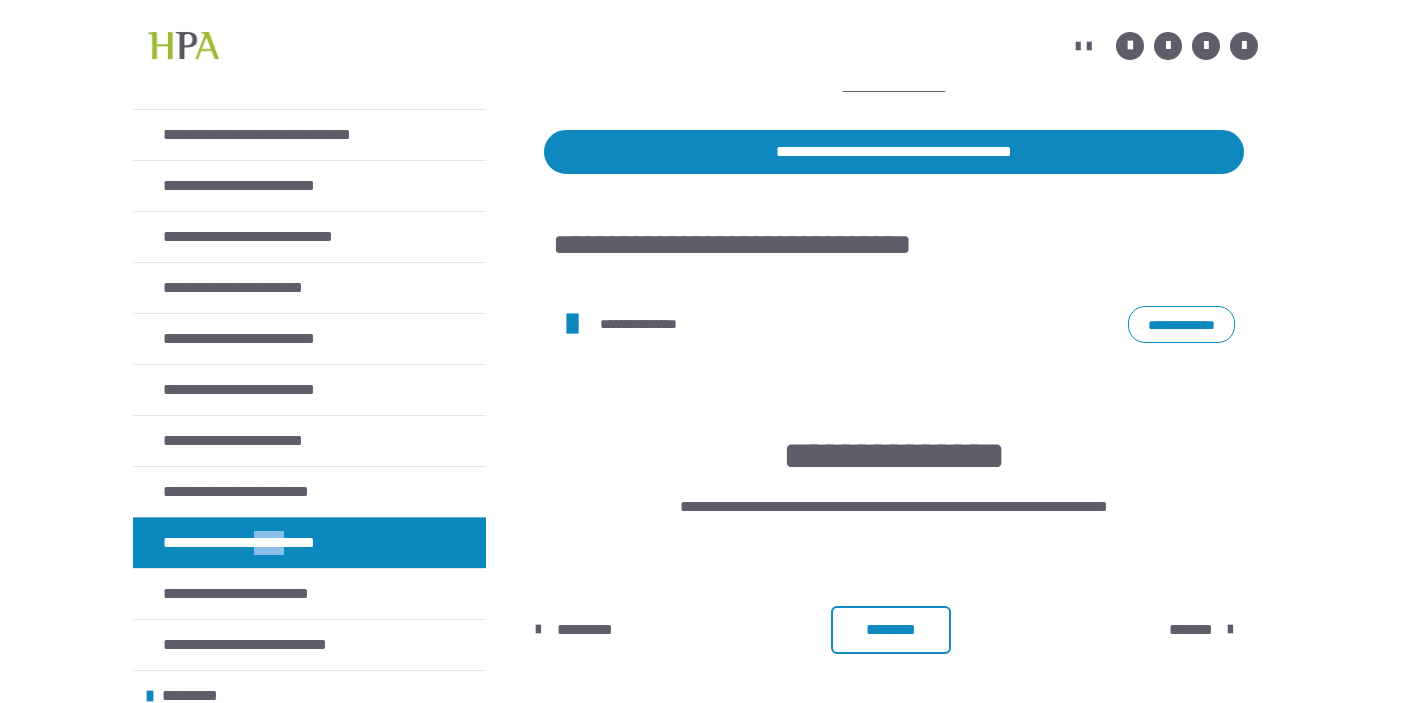 click on "**********" at bounding box center [1181, 324] 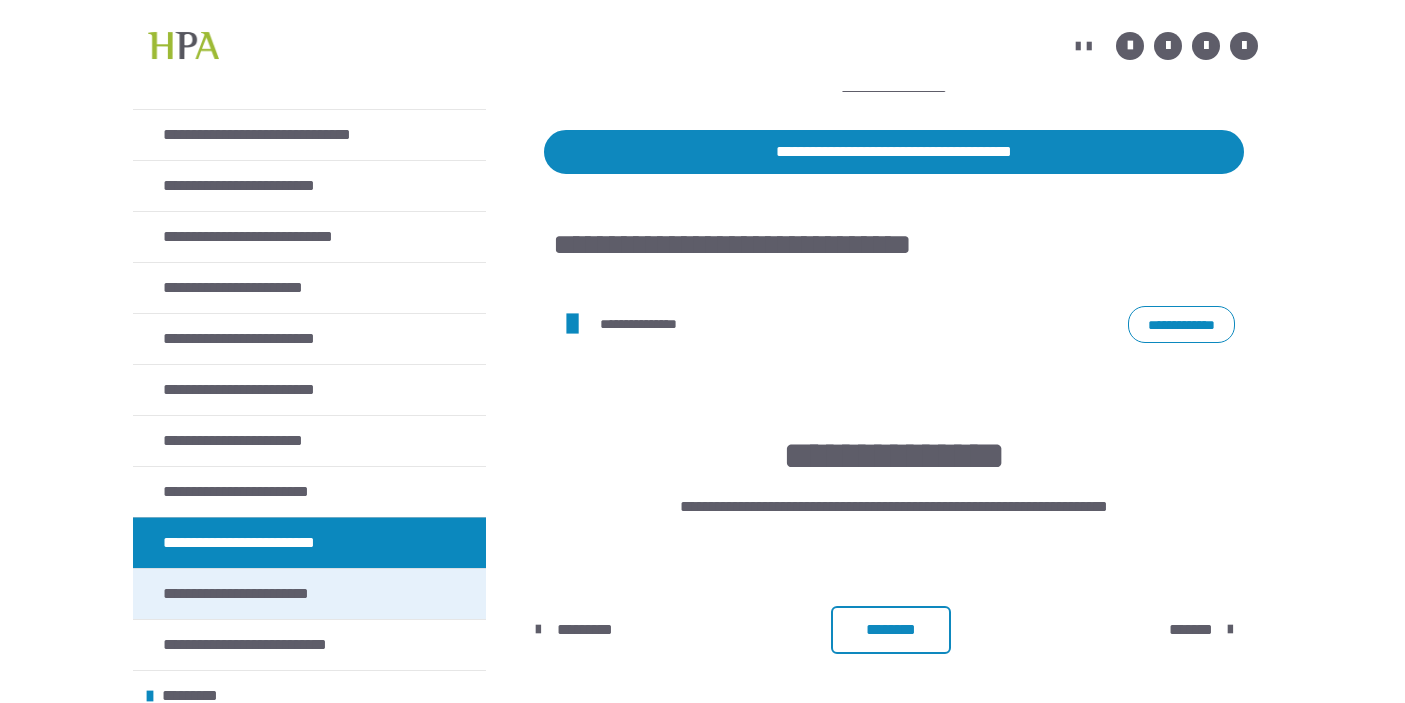 click on "**********" at bounding box center [258, 594] 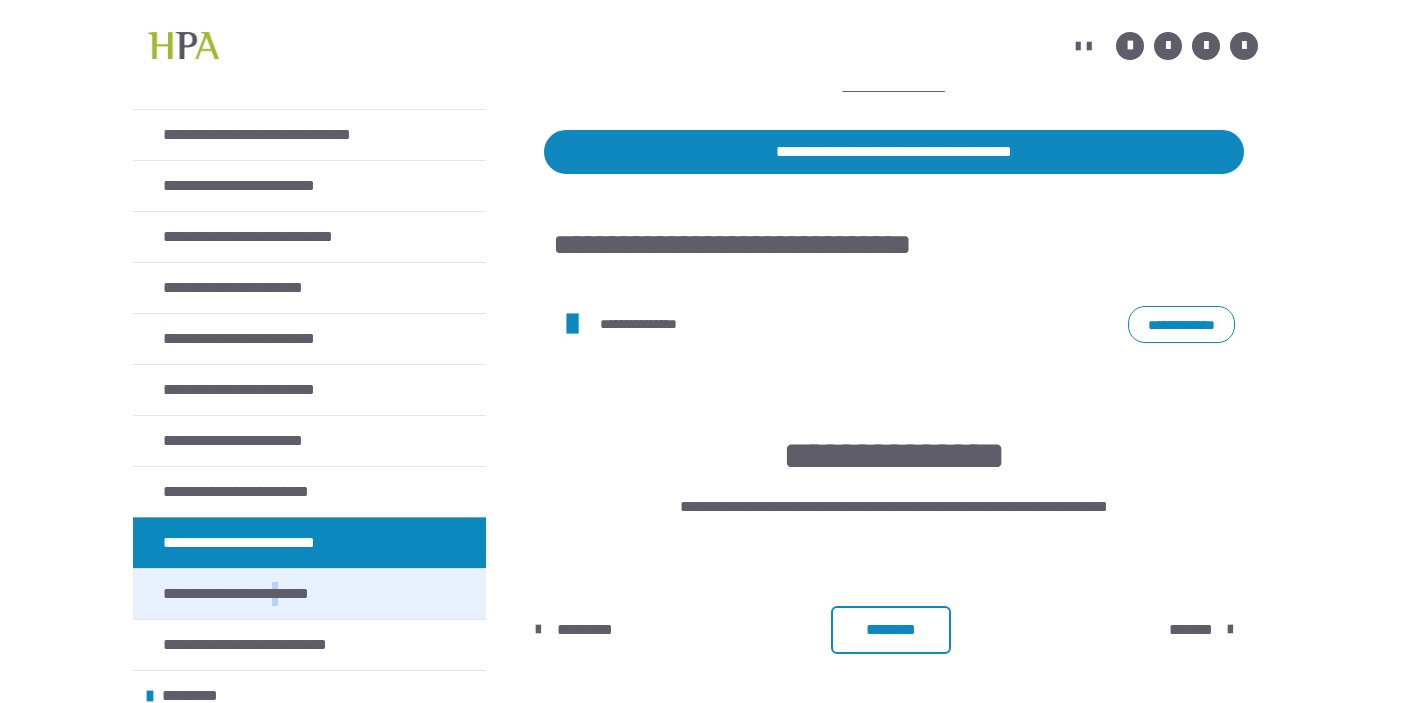 scroll, scrollTop: 379, scrollLeft: 0, axis: vertical 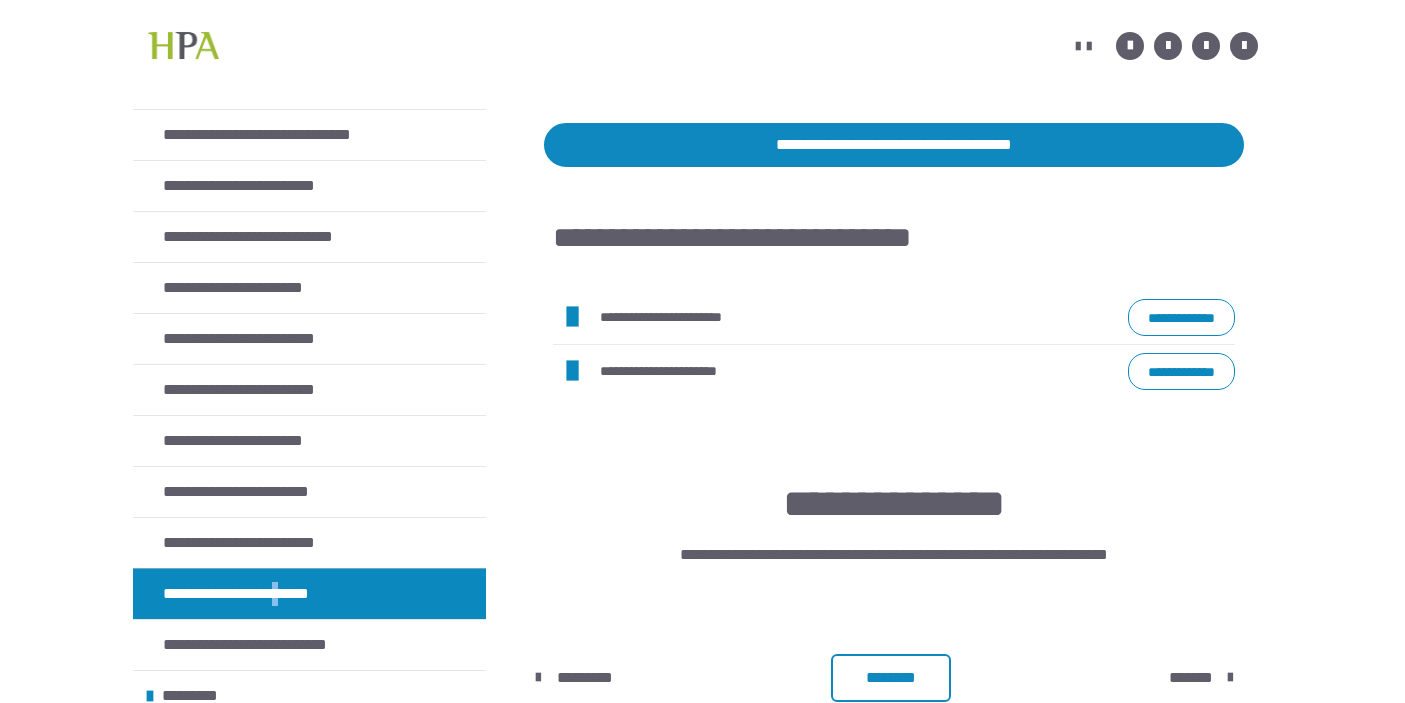 click on "**********" at bounding box center (1181, 317) 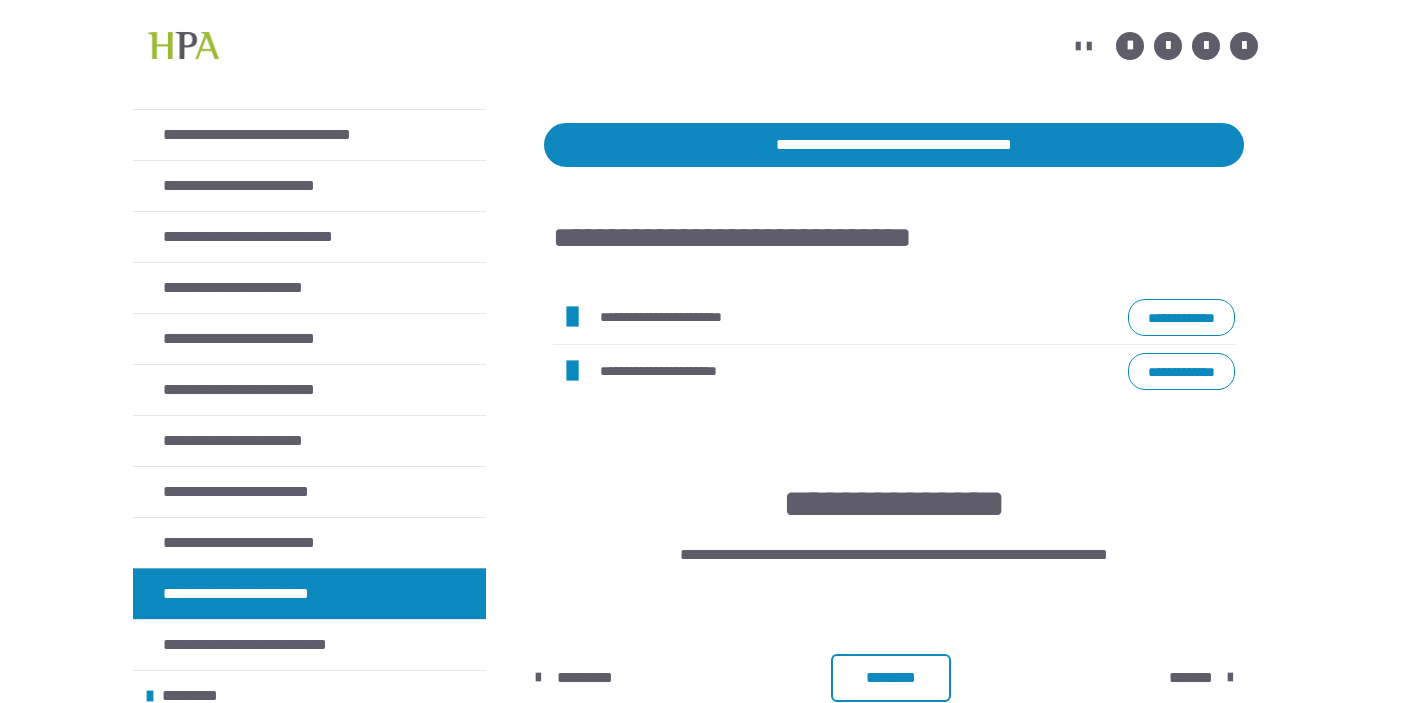click on "**********" at bounding box center (808, 371) 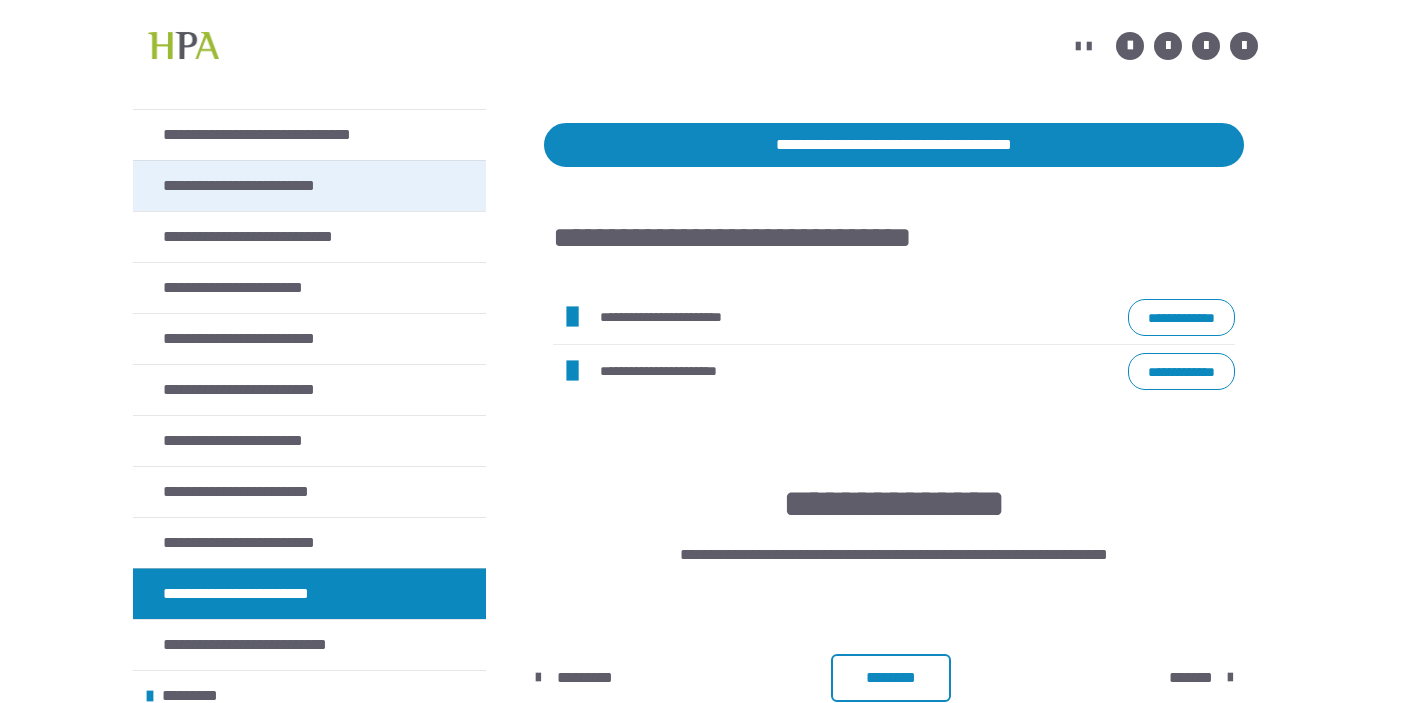 click on "**********" at bounding box center [262, 186] 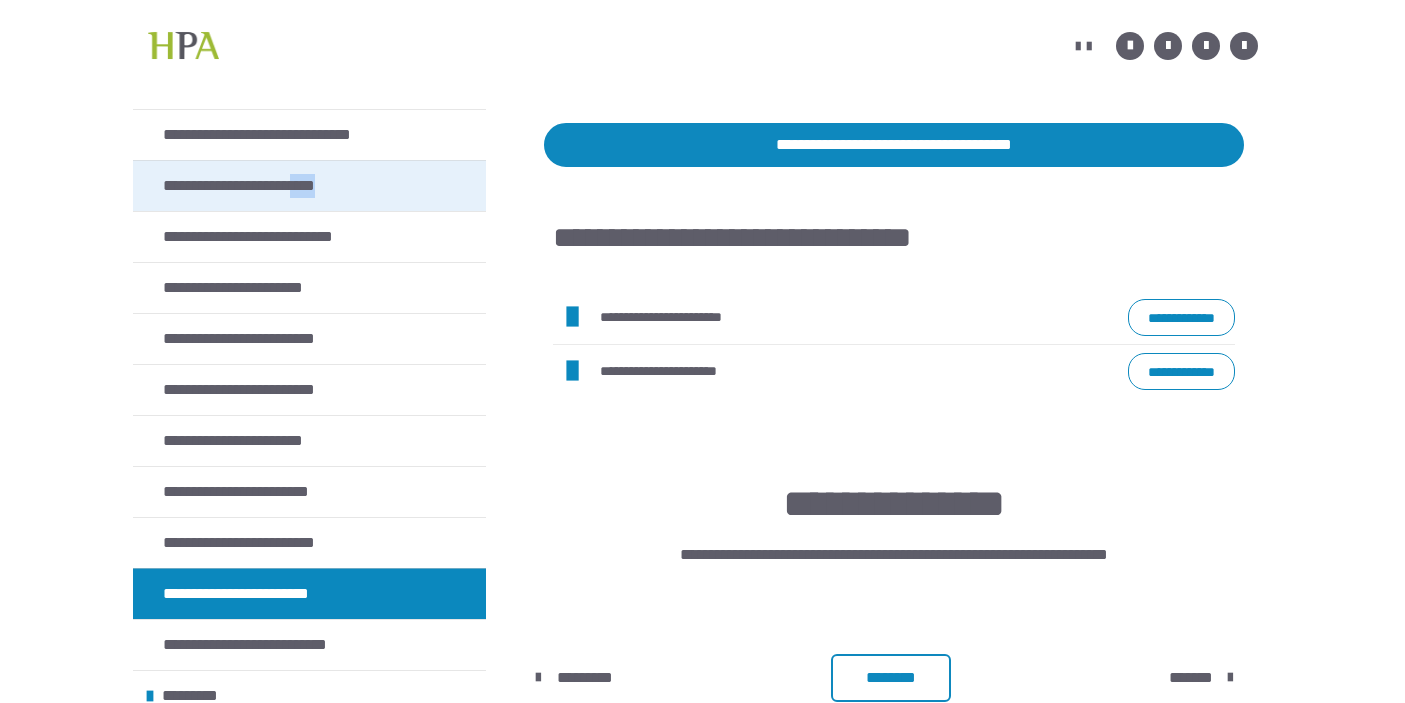 scroll, scrollTop: 379, scrollLeft: 0, axis: vertical 